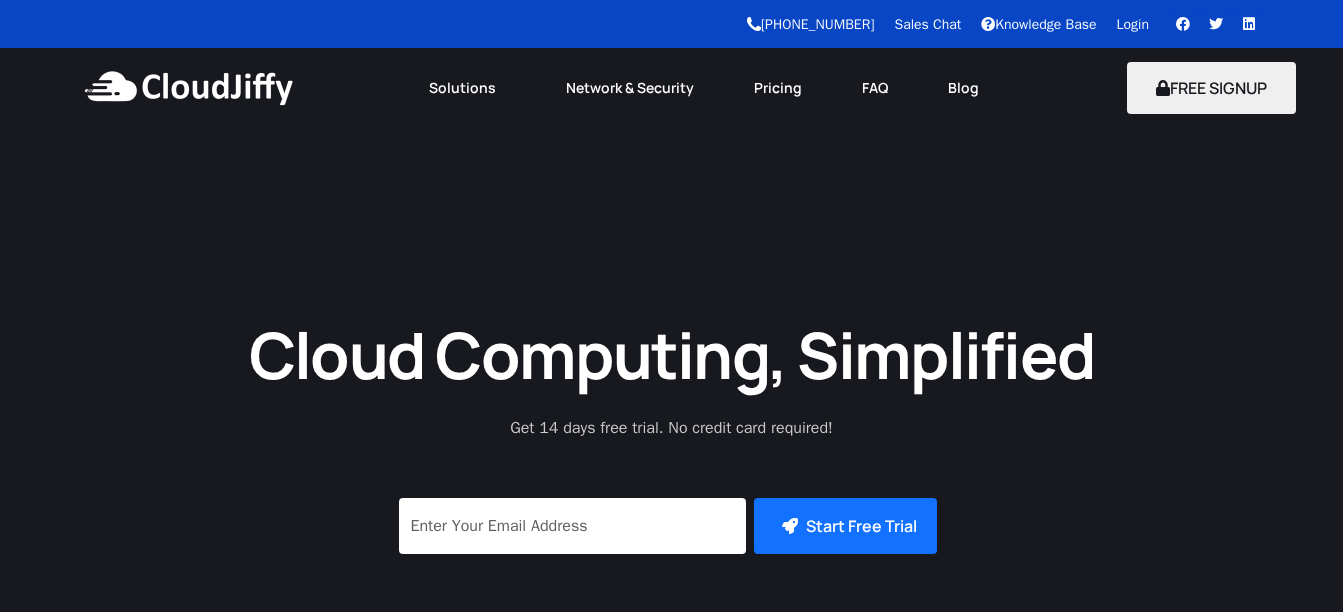 scroll, scrollTop: 0, scrollLeft: 0, axis: both 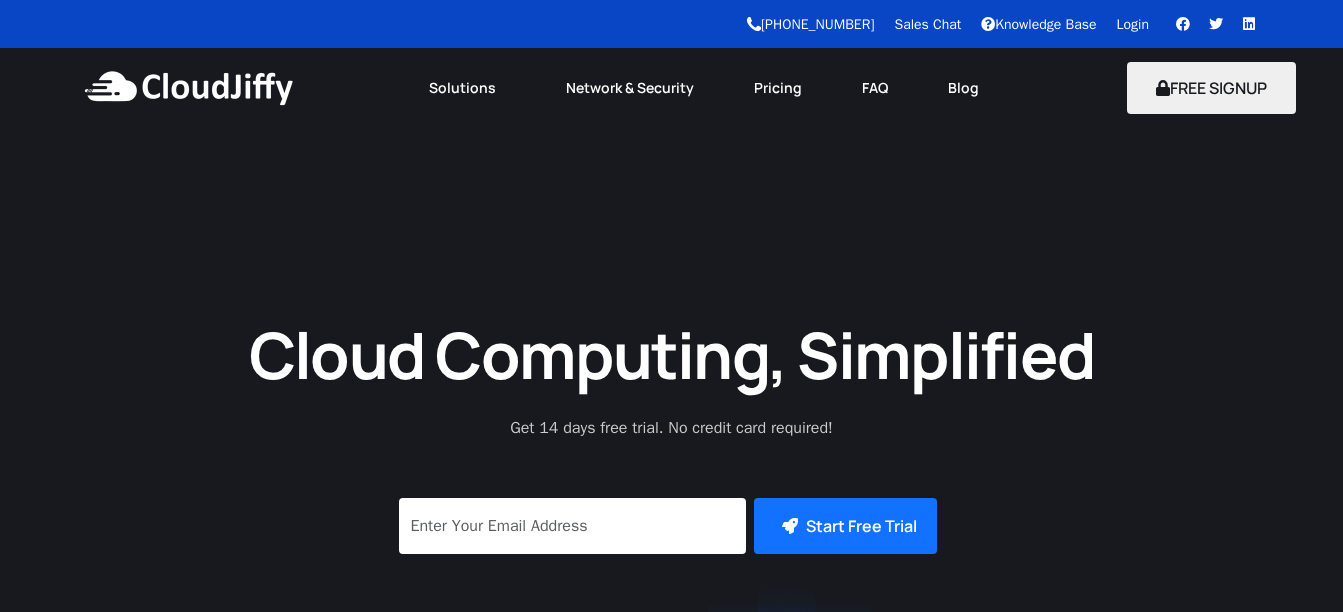 click on "Login" at bounding box center [1133, 24] 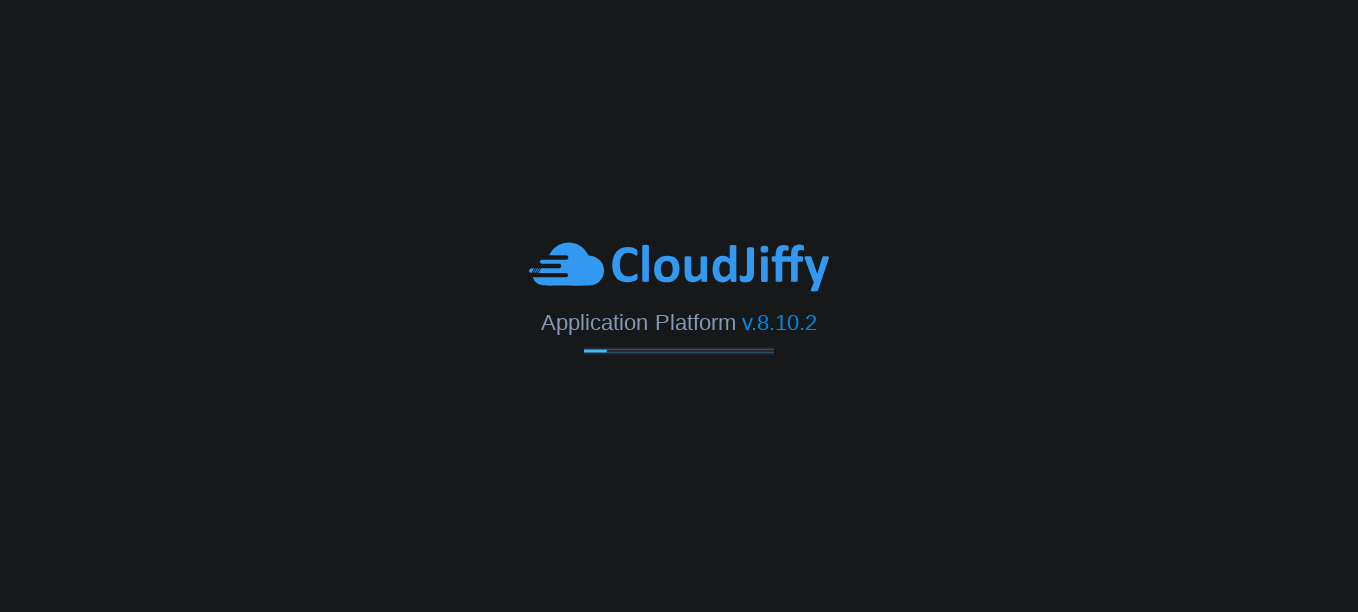 scroll, scrollTop: 0, scrollLeft: 0, axis: both 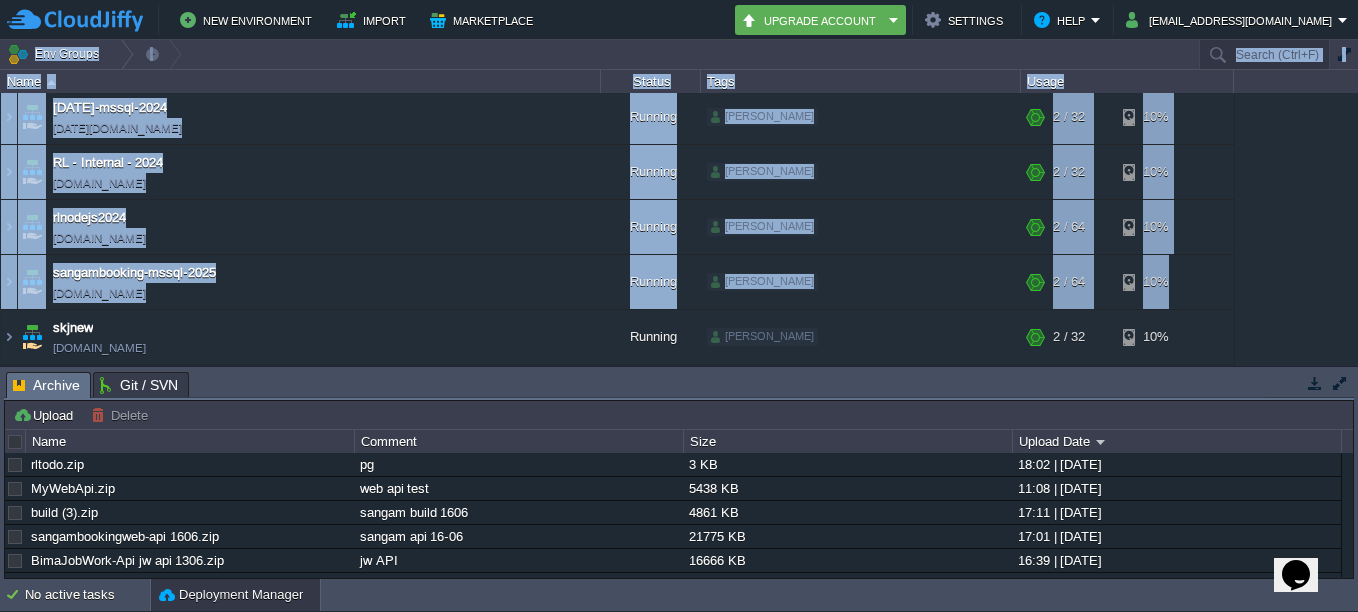 drag, startPoint x: 0, startPoint y: 346, endPoint x: 8, endPoint y: 339, distance: 10.630146 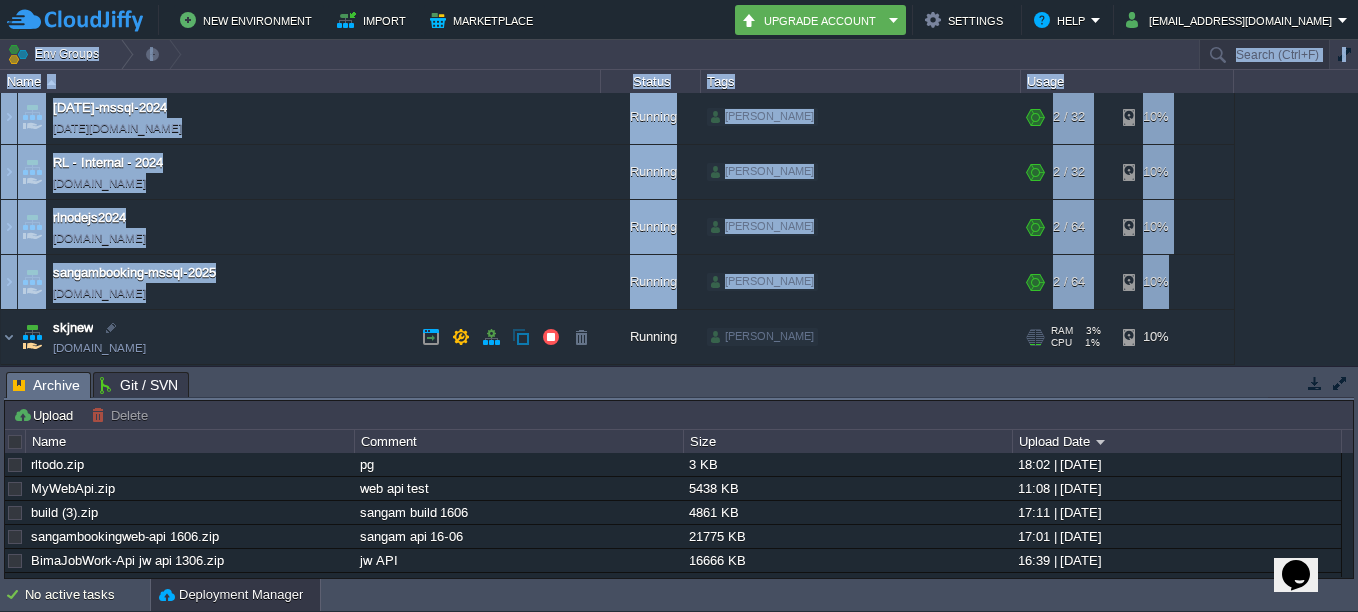 click at bounding box center (32, 337) 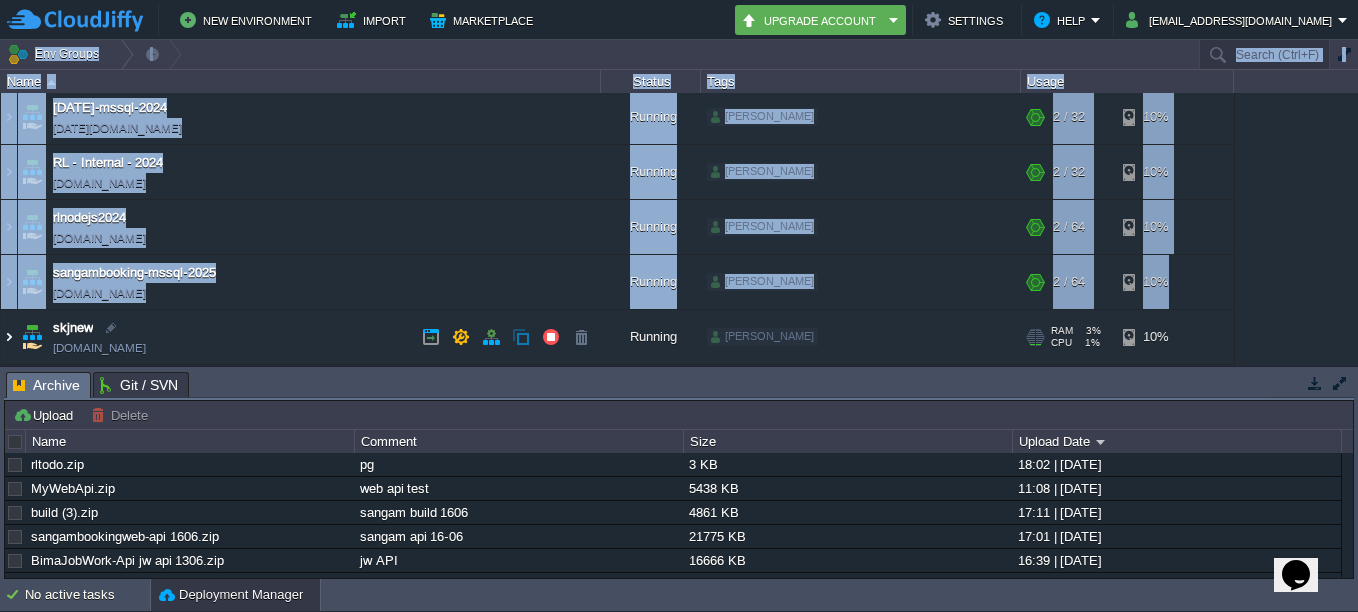 click at bounding box center [9, 337] 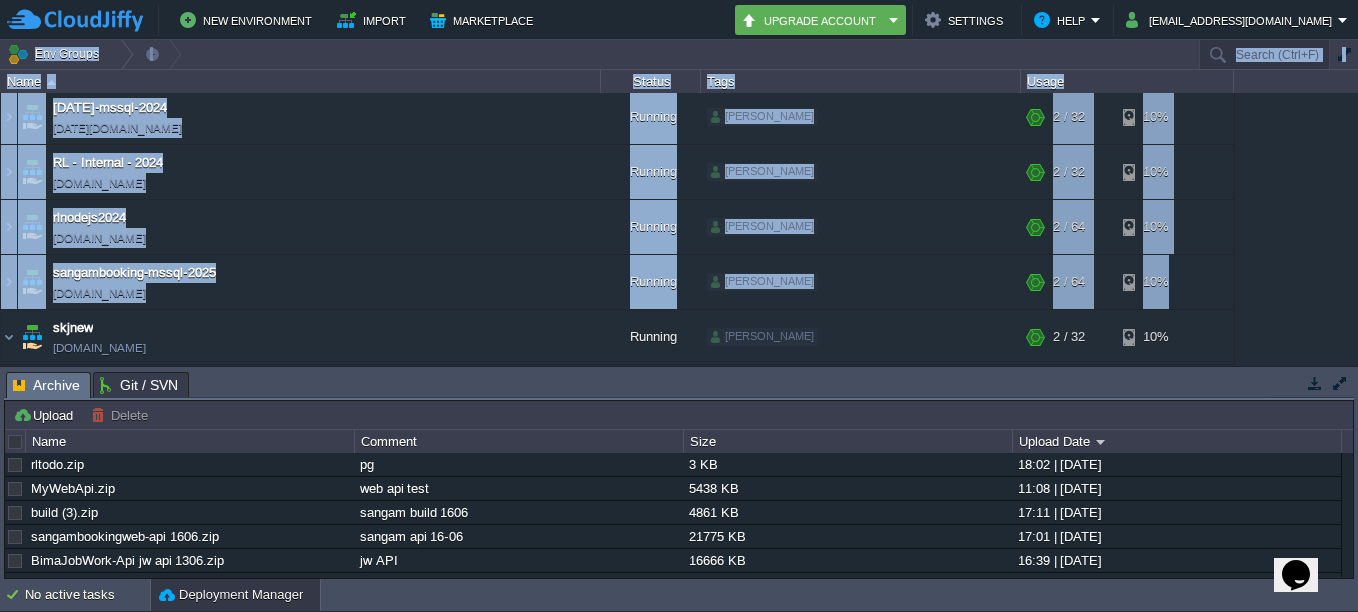 scroll, scrollTop: 566, scrollLeft: 0, axis: vertical 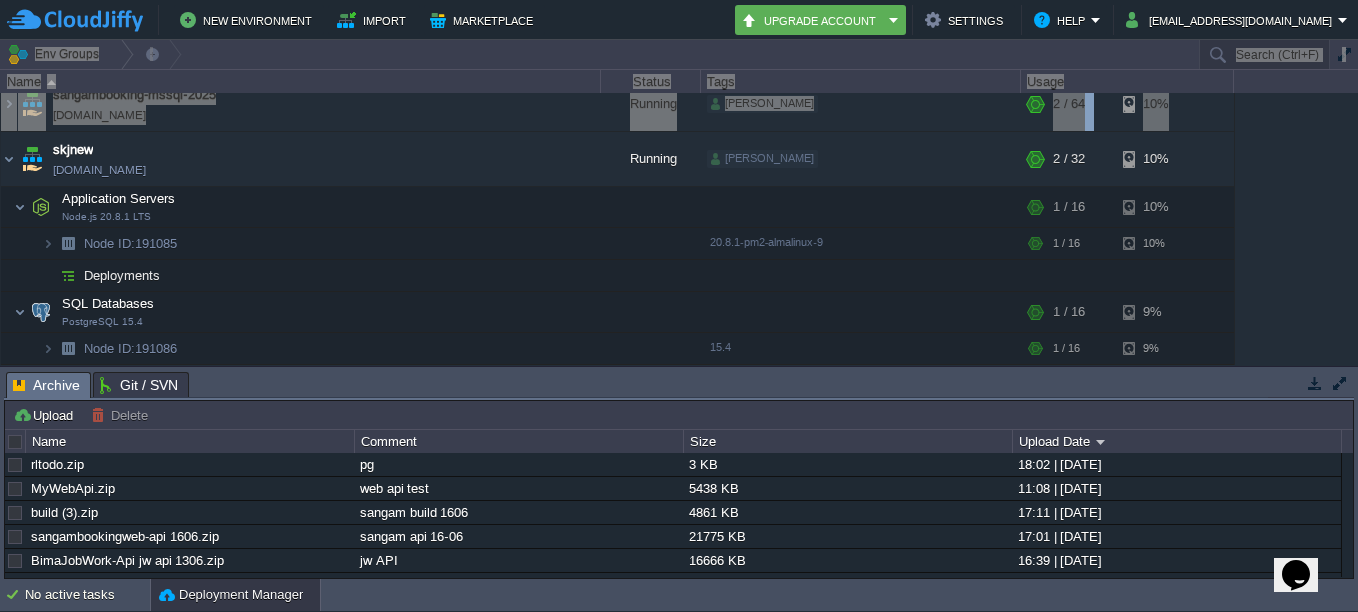 click 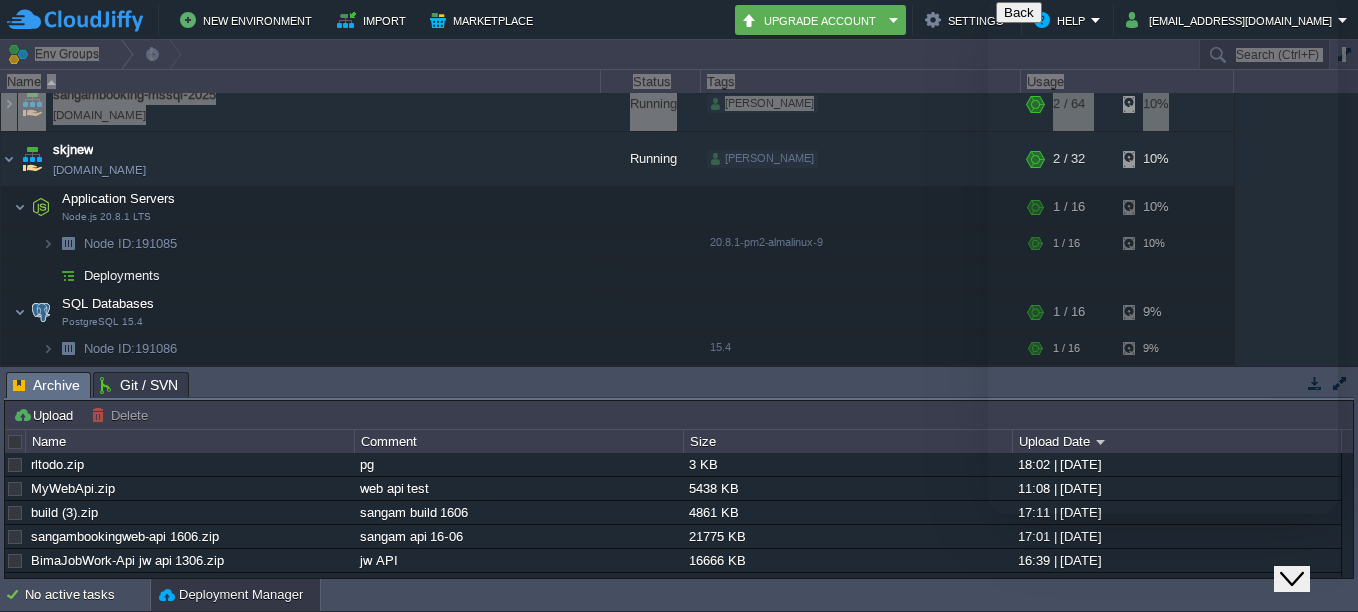 click on "New Conversation" at bounding box center (1163, 620) 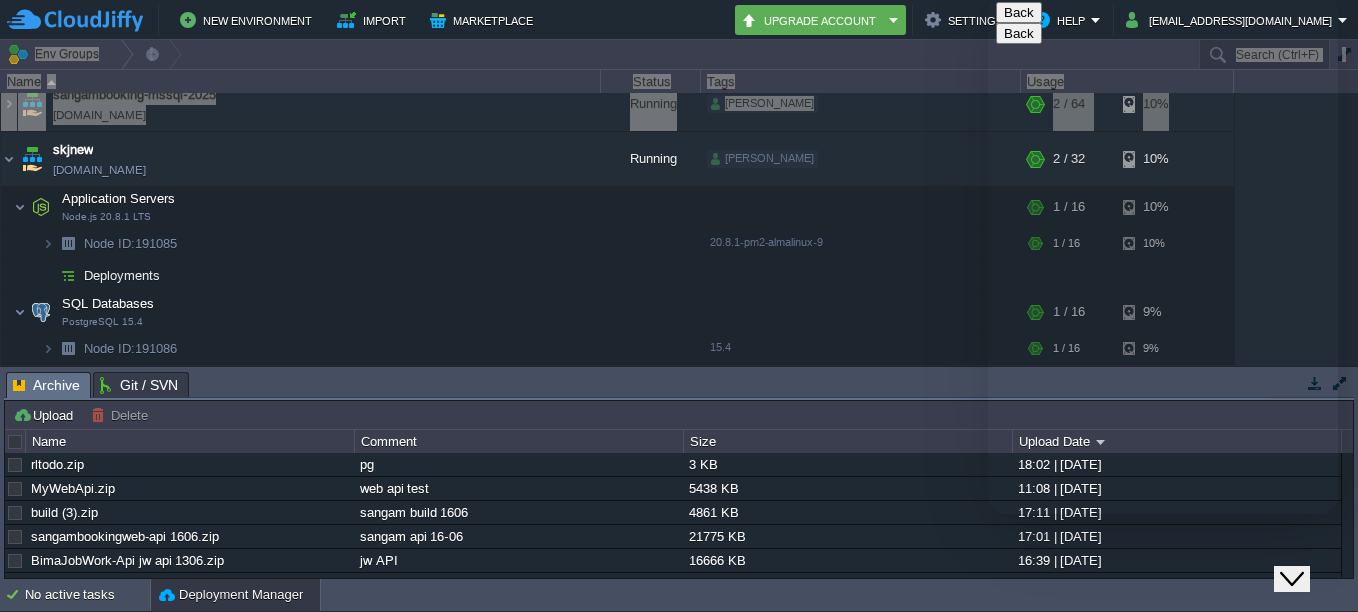click on "* Department" at bounding box center (1059, 811) 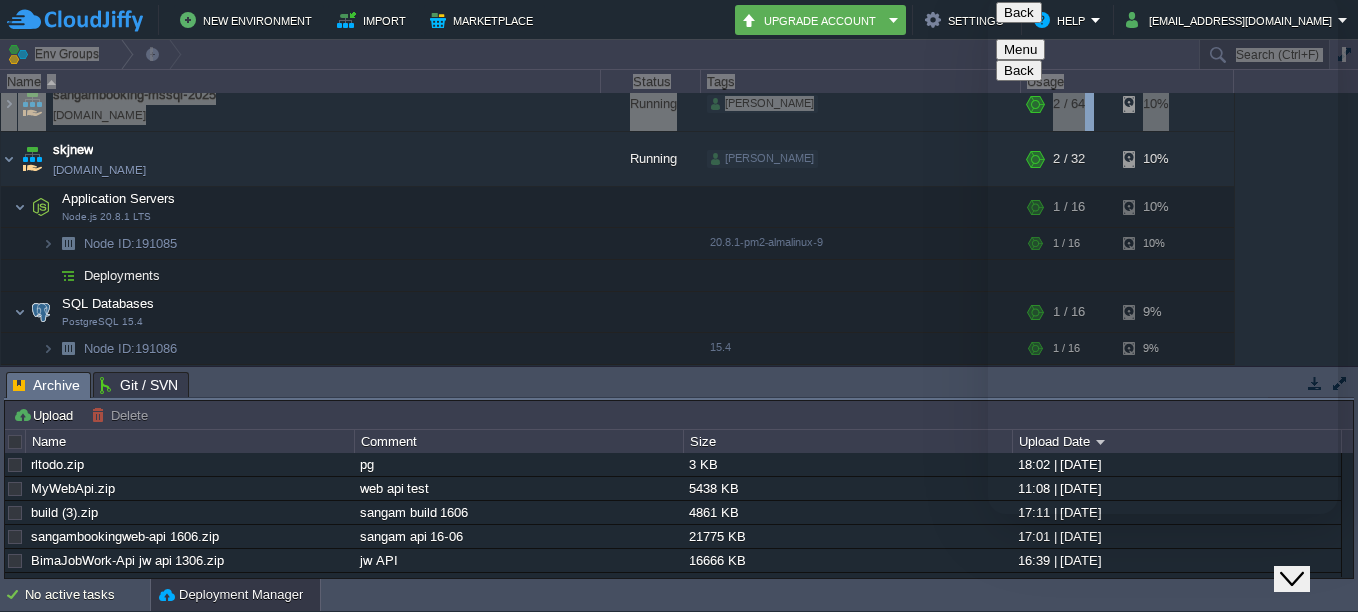 click at bounding box center (988, -6) 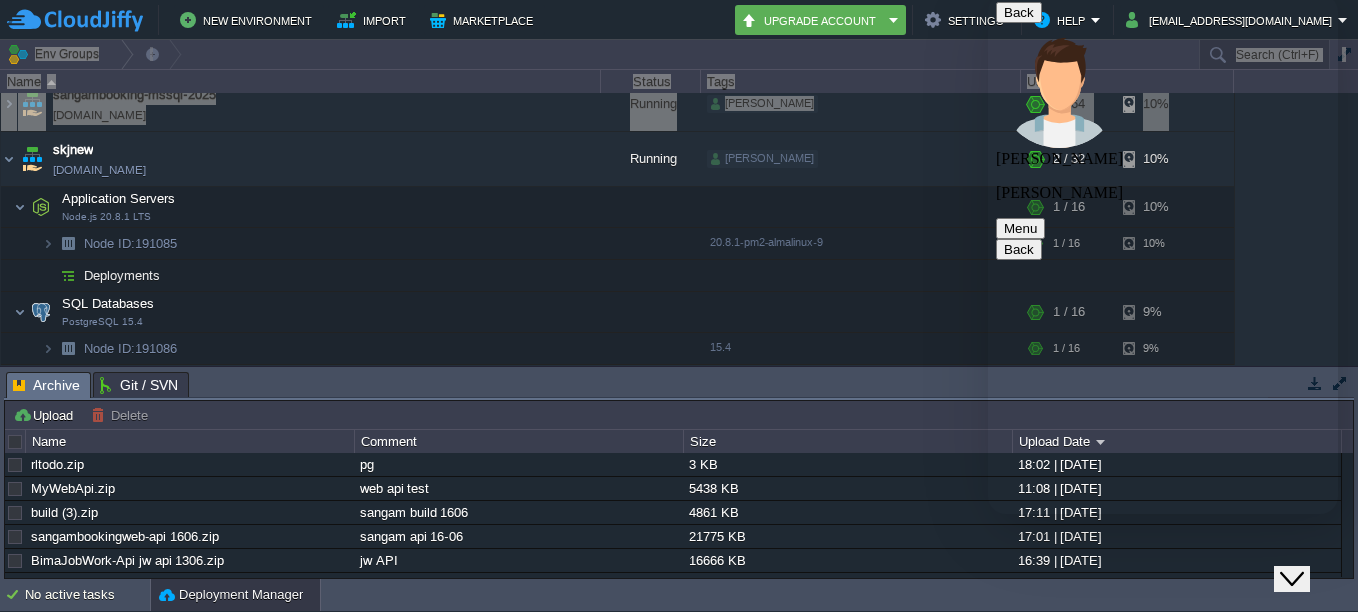 scroll, scrollTop: 0, scrollLeft: 0, axis: both 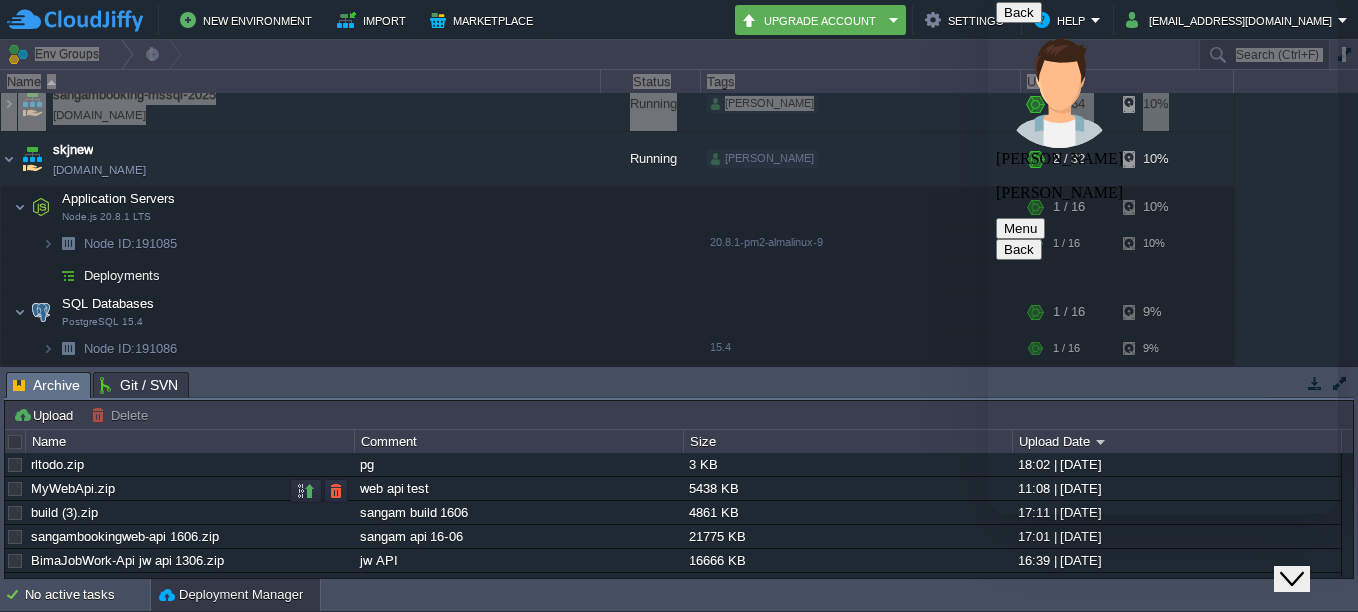 type on "w" 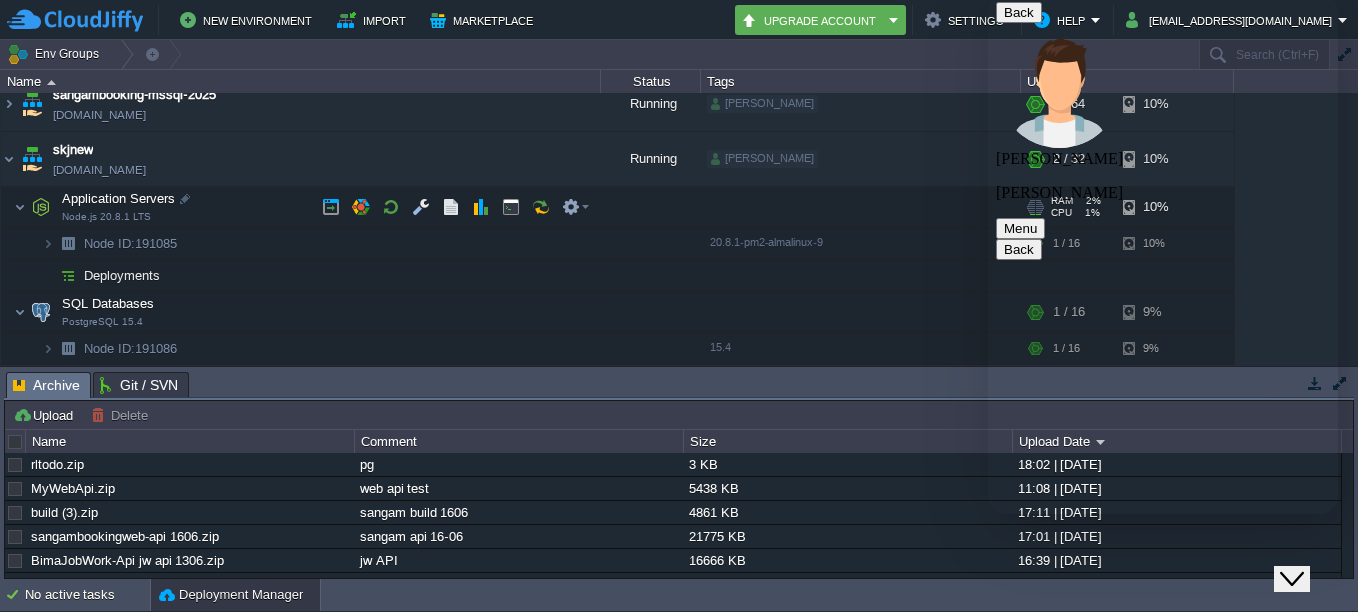 click at bounding box center (861, 207) 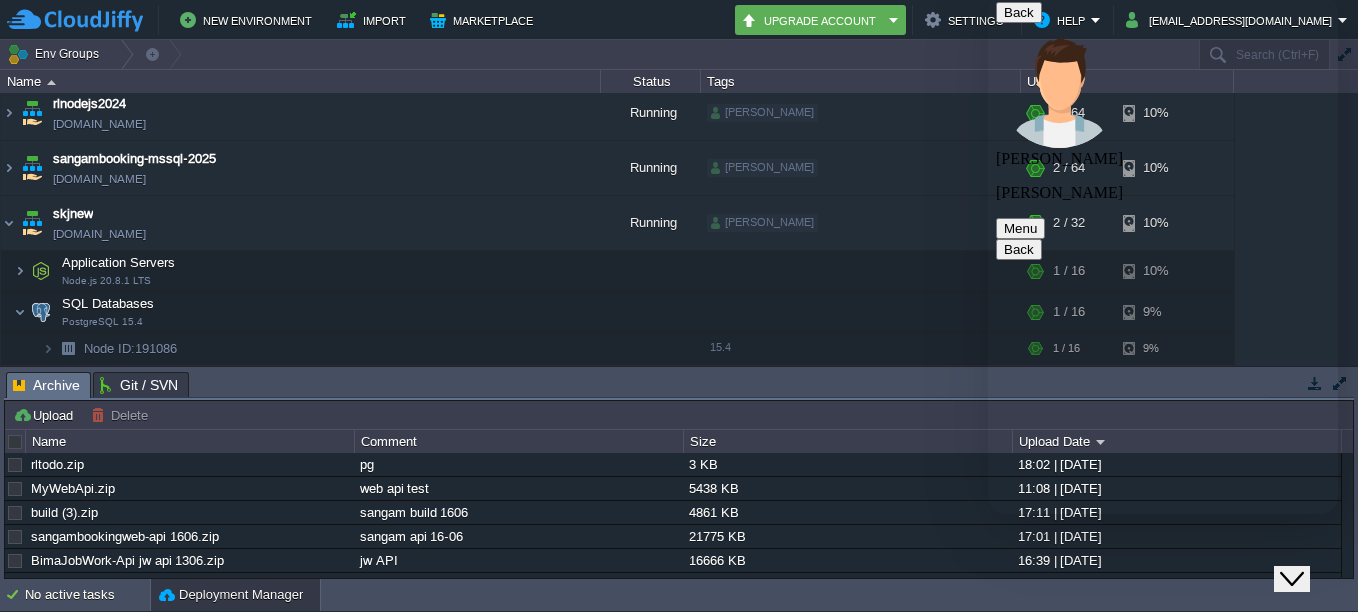 scroll, scrollTop: 562, scrollLeft: 0, axis: vertical 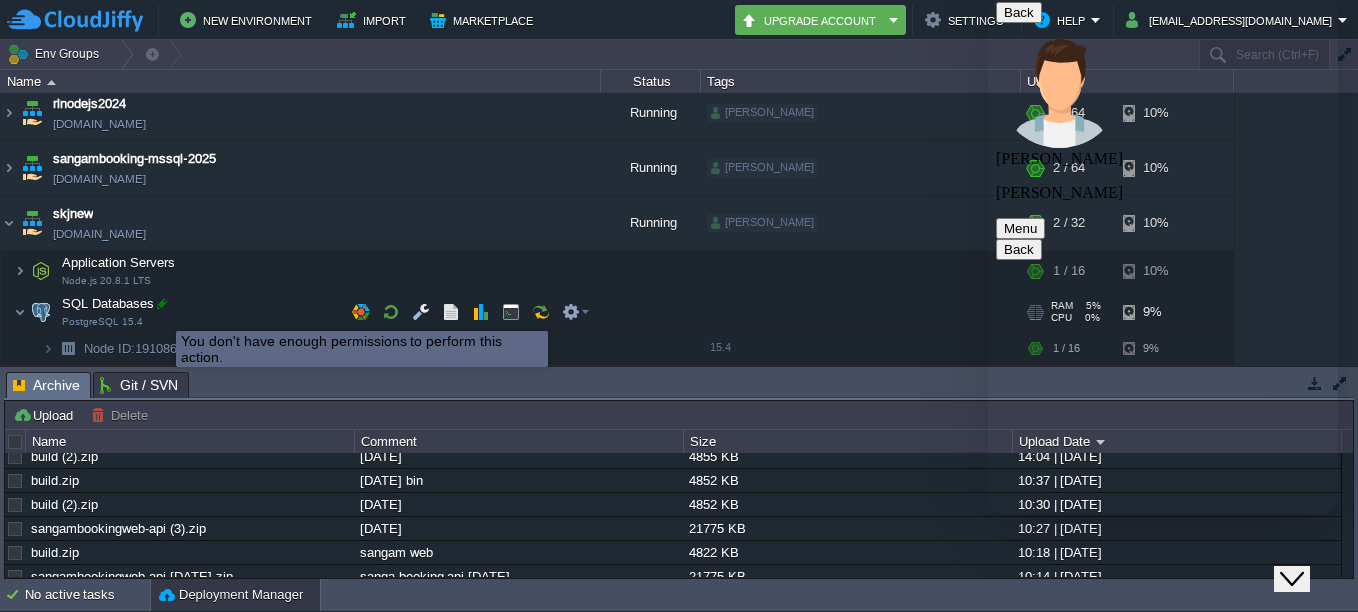 click at bounding box center (162, 304) 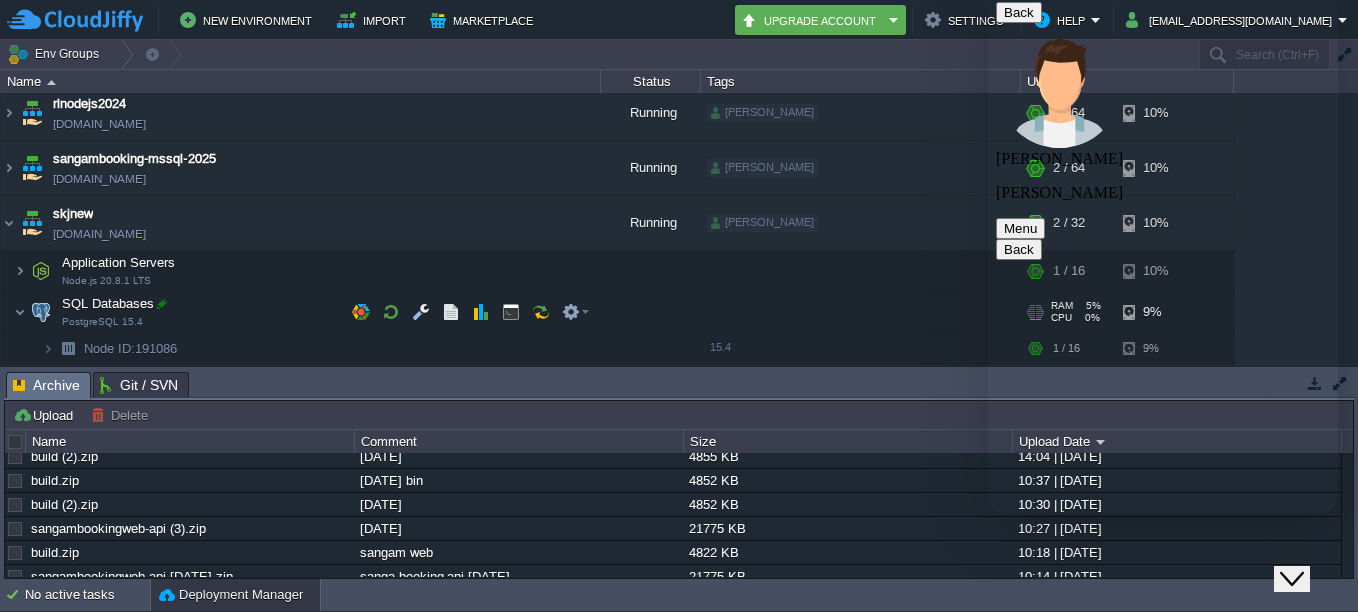 click at bounding box center [162, 304] 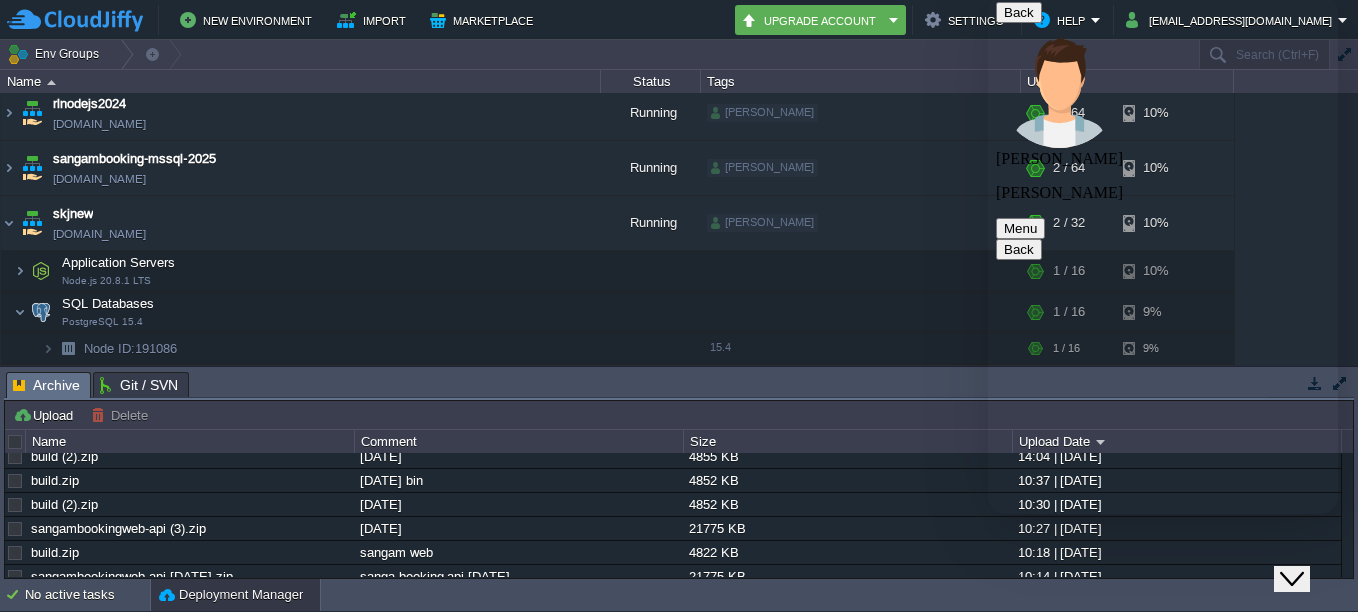drag, startPoint x: 1310, startPoint y: 576, endPoint x: 1292, endPoint y: 562, distance: 22.803509 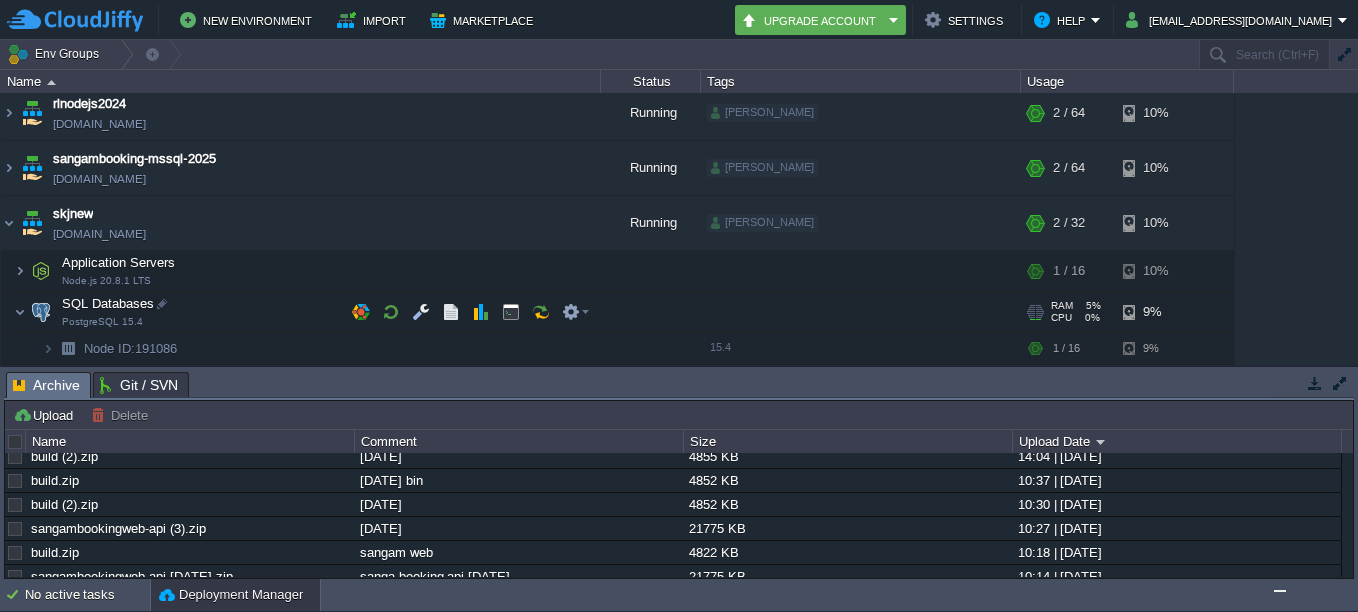 click on "SQL Databases PostgreSQL 15.4" at bounding box center [301, 312] 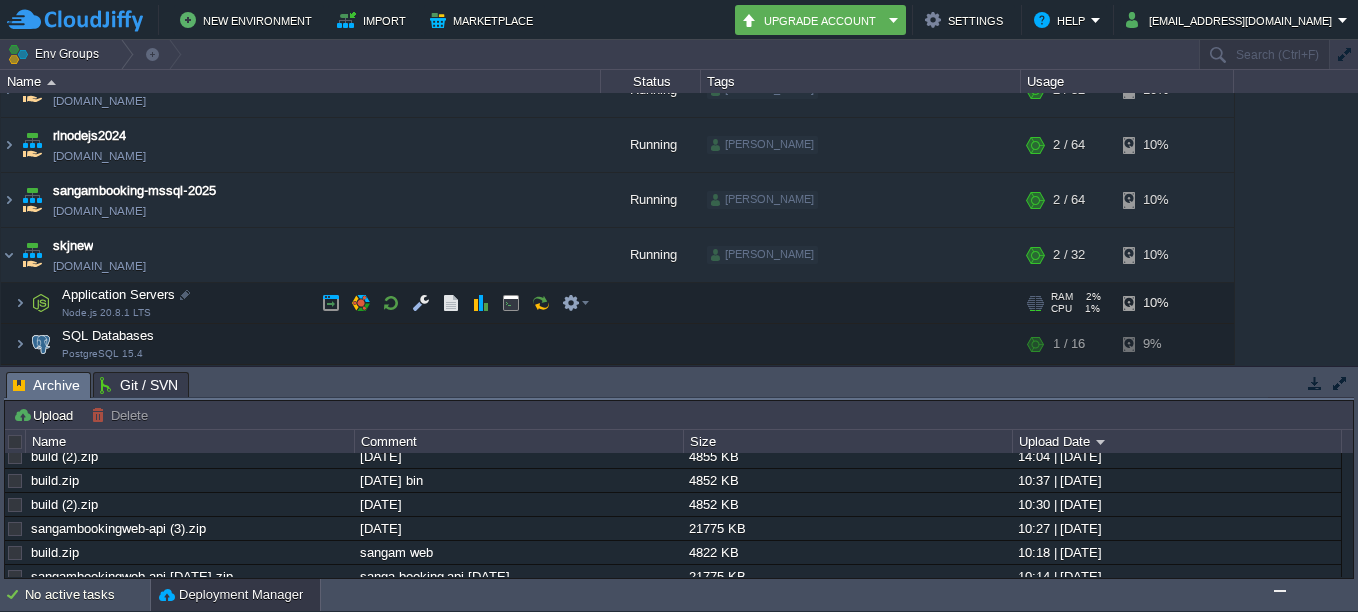 click on "Application Servers" at bounding box center [119, 294] 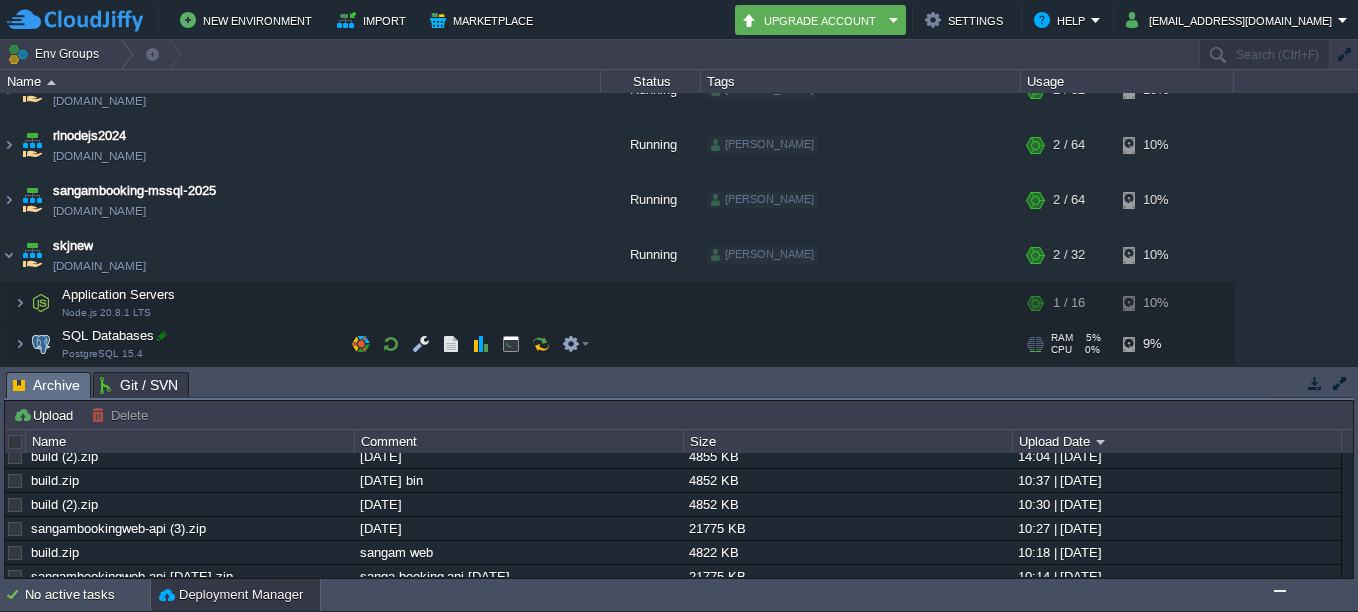 click at bounding box center (162, 336) 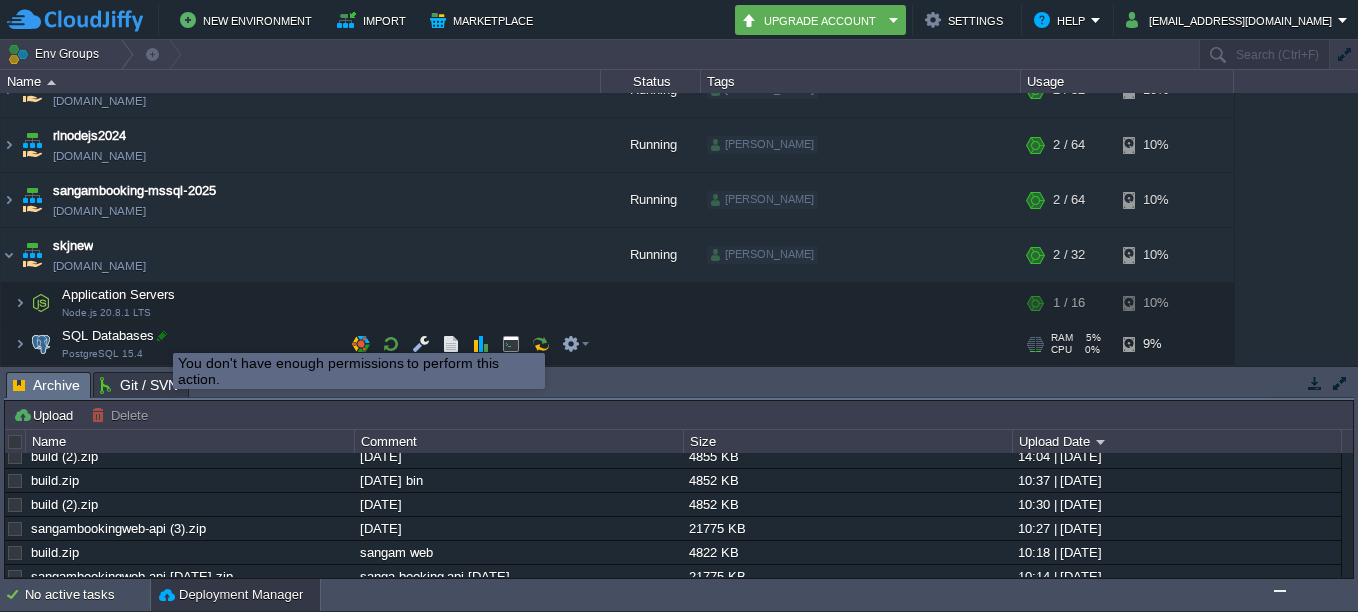 click at bounding box center (162, 336) 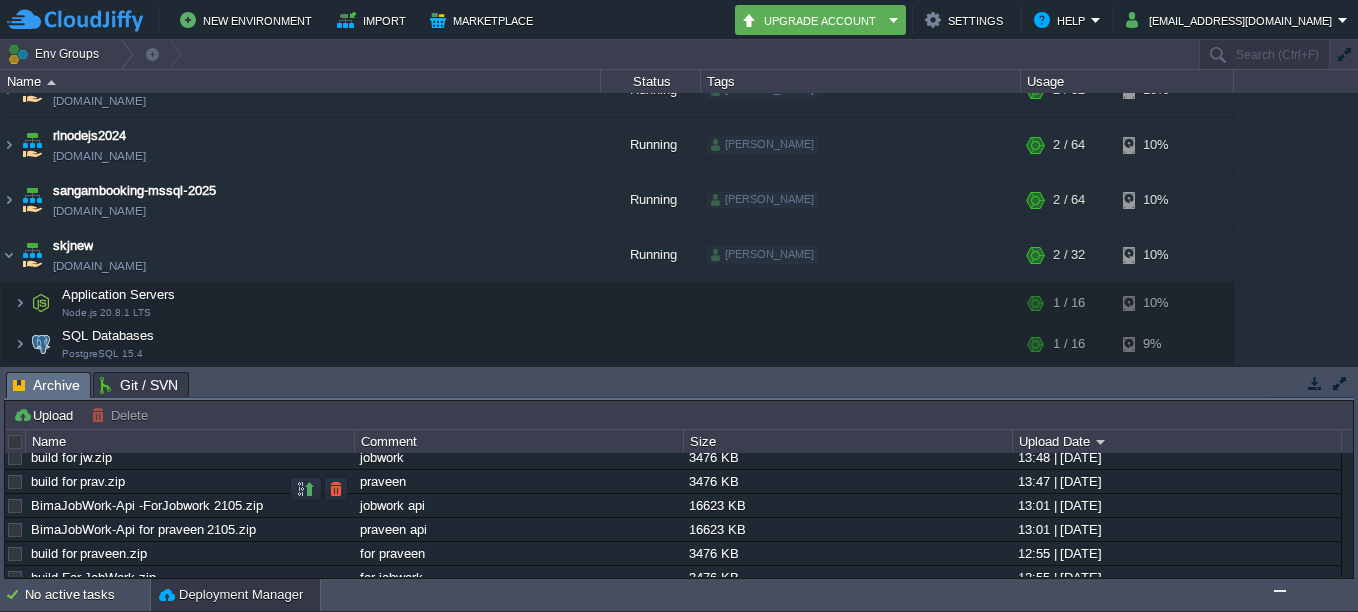 scroll, scrollTop: 400, scrollLeft: 0, axis: vertical 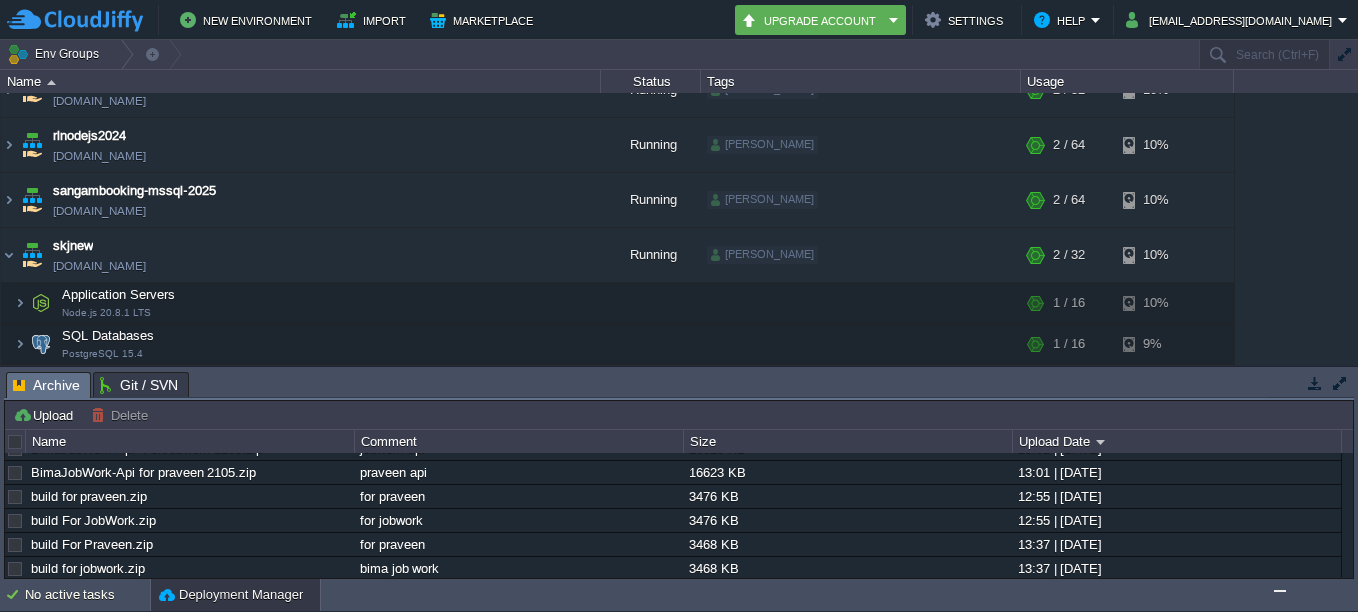 click at bounding box center [1280, 591] 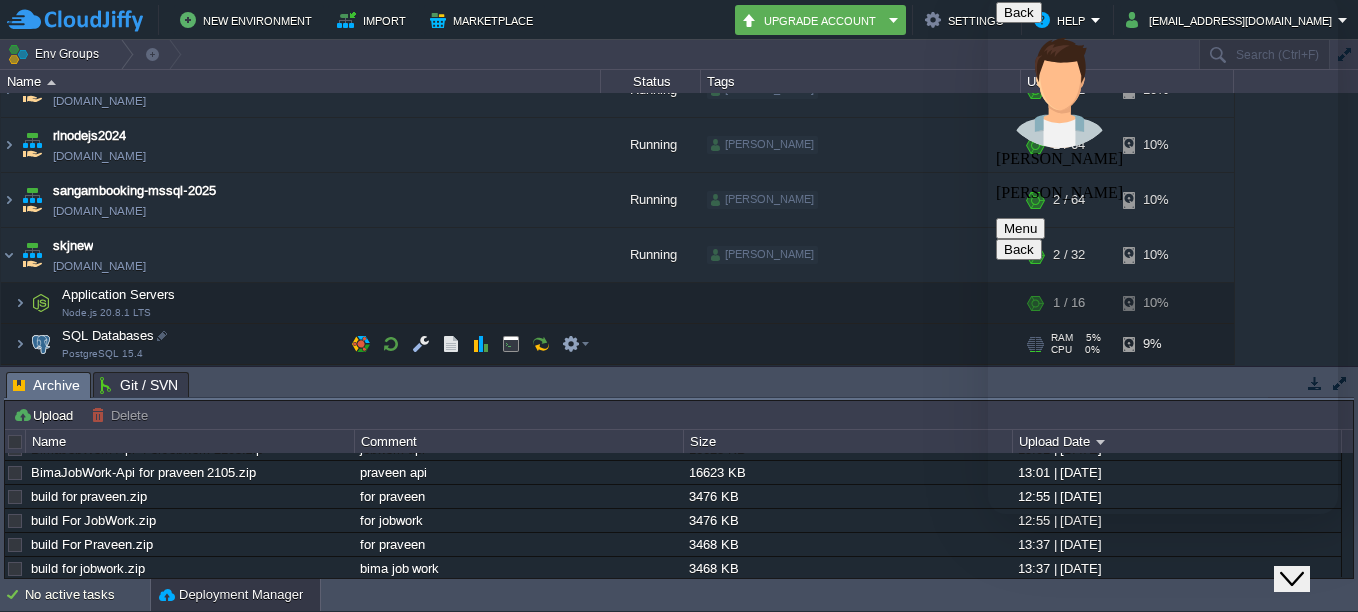 click at bounding box center (7, 333) 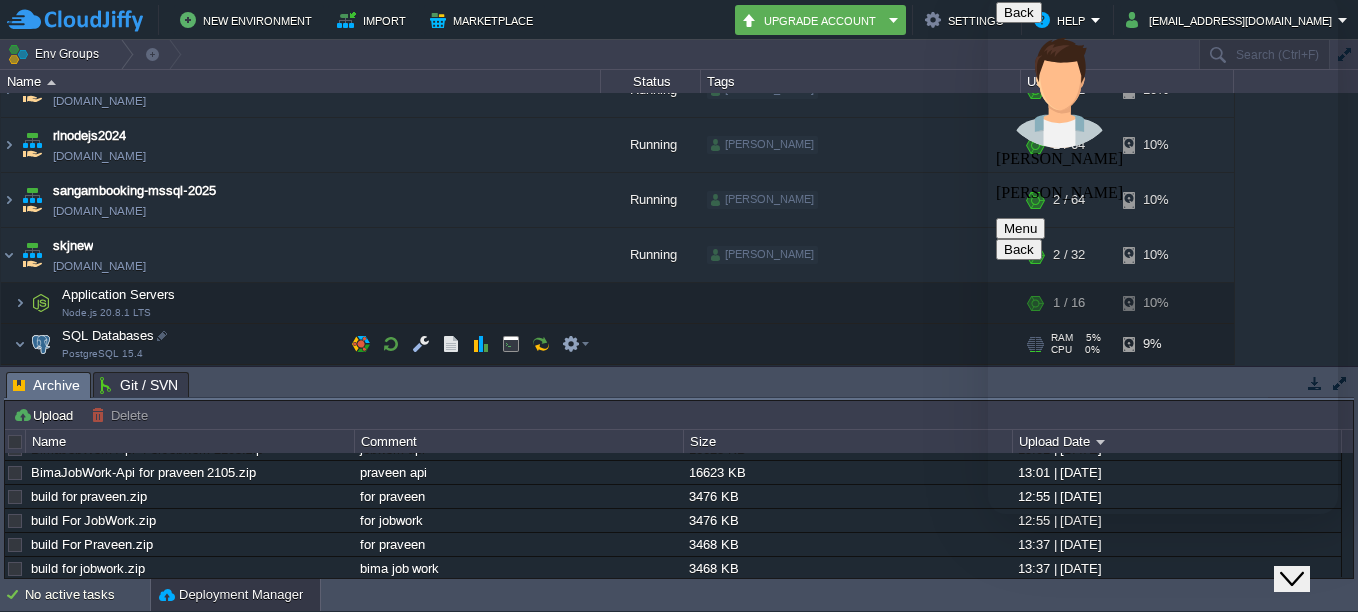 scroll, scrollTop: 502, scrollLeft: 0, axis: vertical 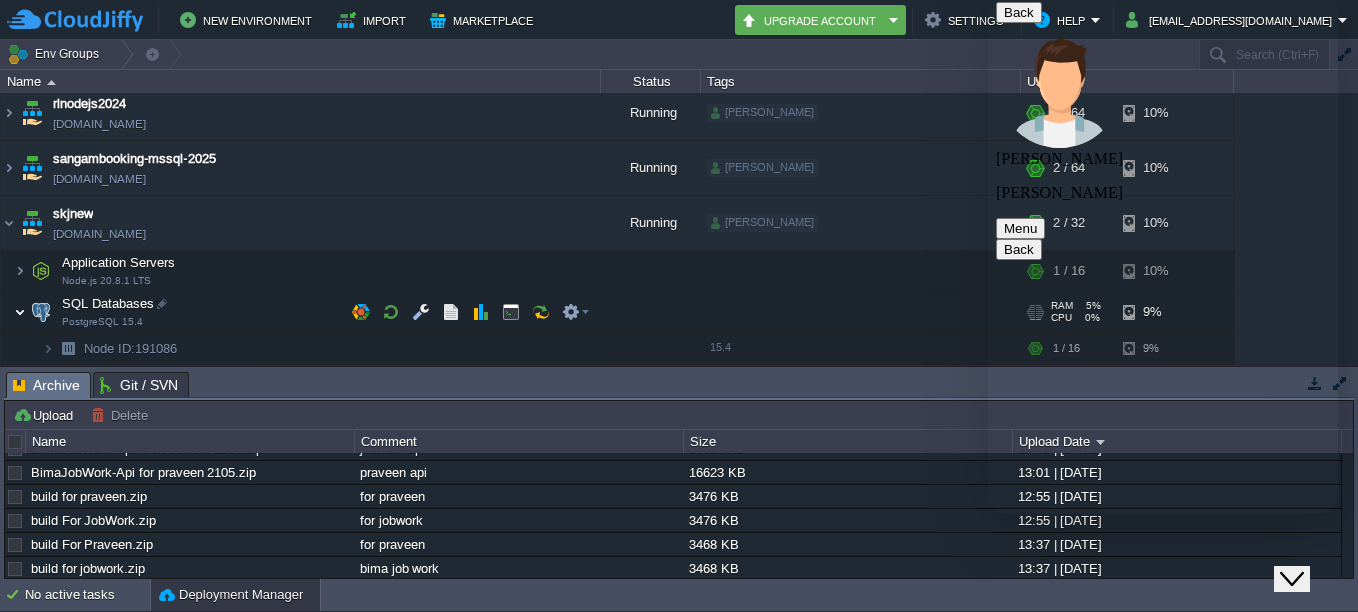 click at bounding box center (20, 312) 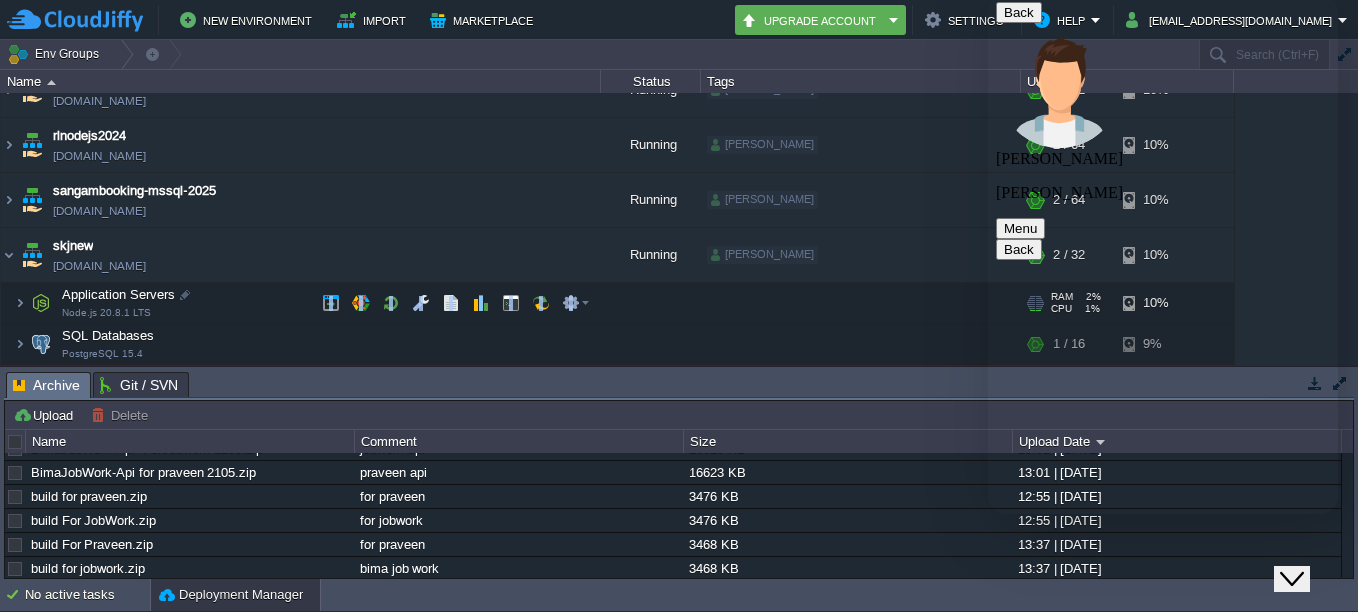 scroll, scrollTop: 470, scrollLeft: 0, axis: vertical 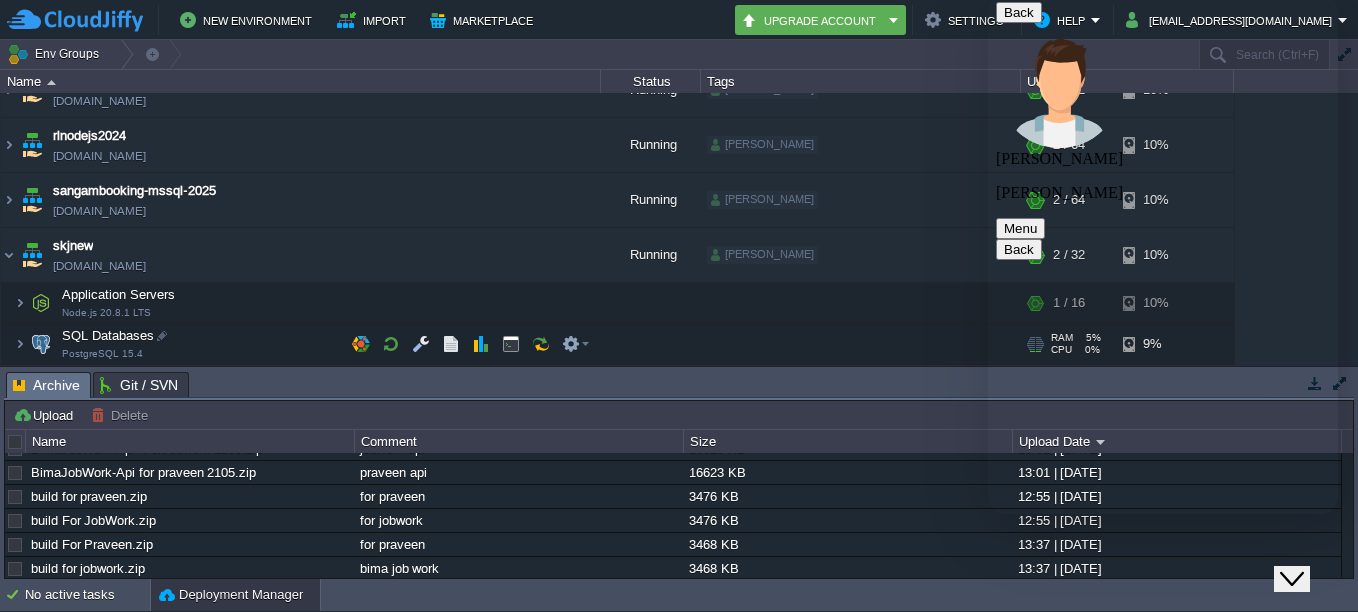 click at bounding box center [41, 344] 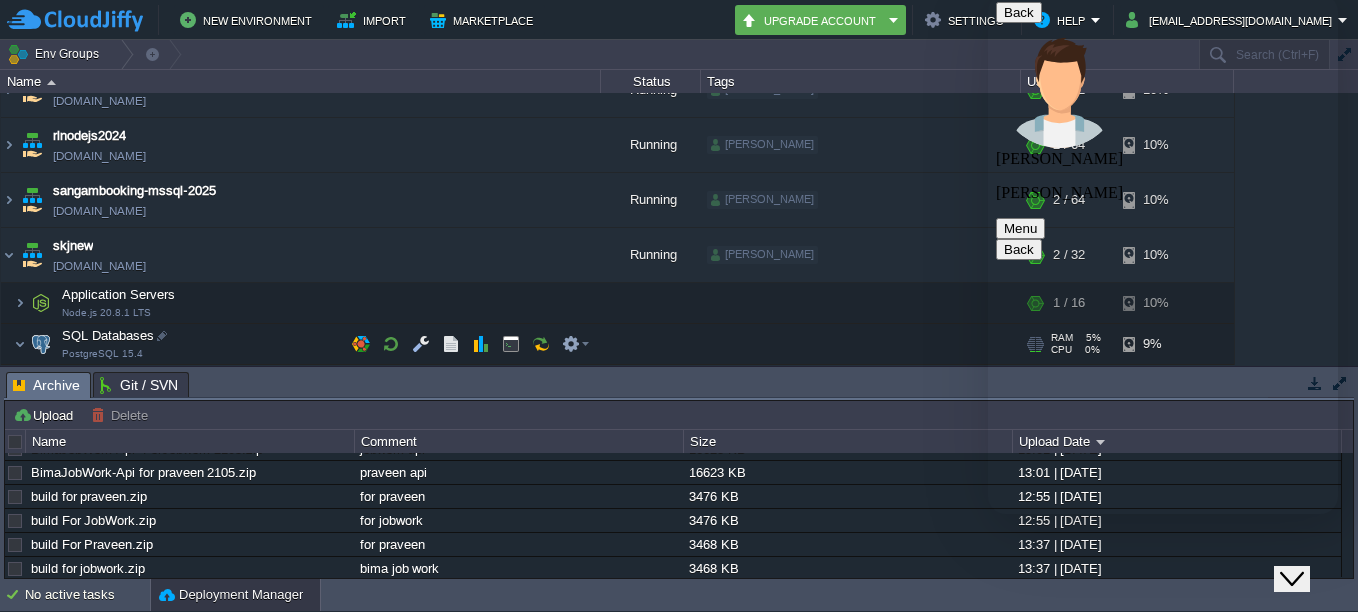 scroll, scrollTop: 502, scrollLeft: 0, axis: vertical 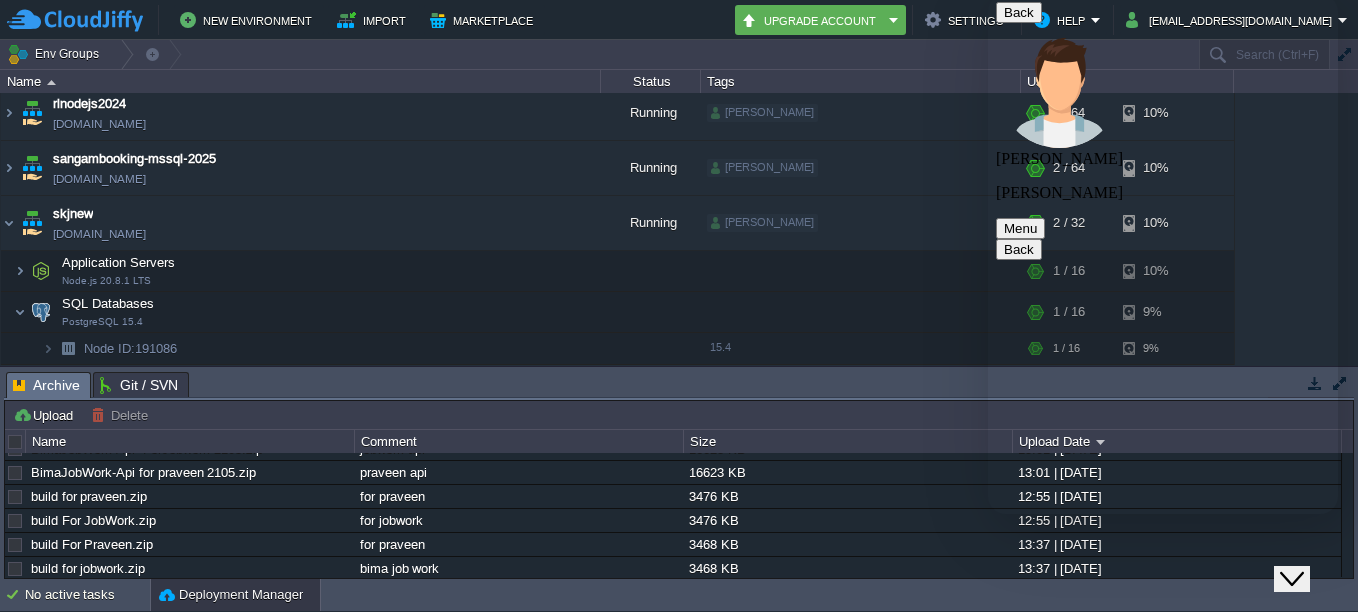click at bounding box center (988, -6) 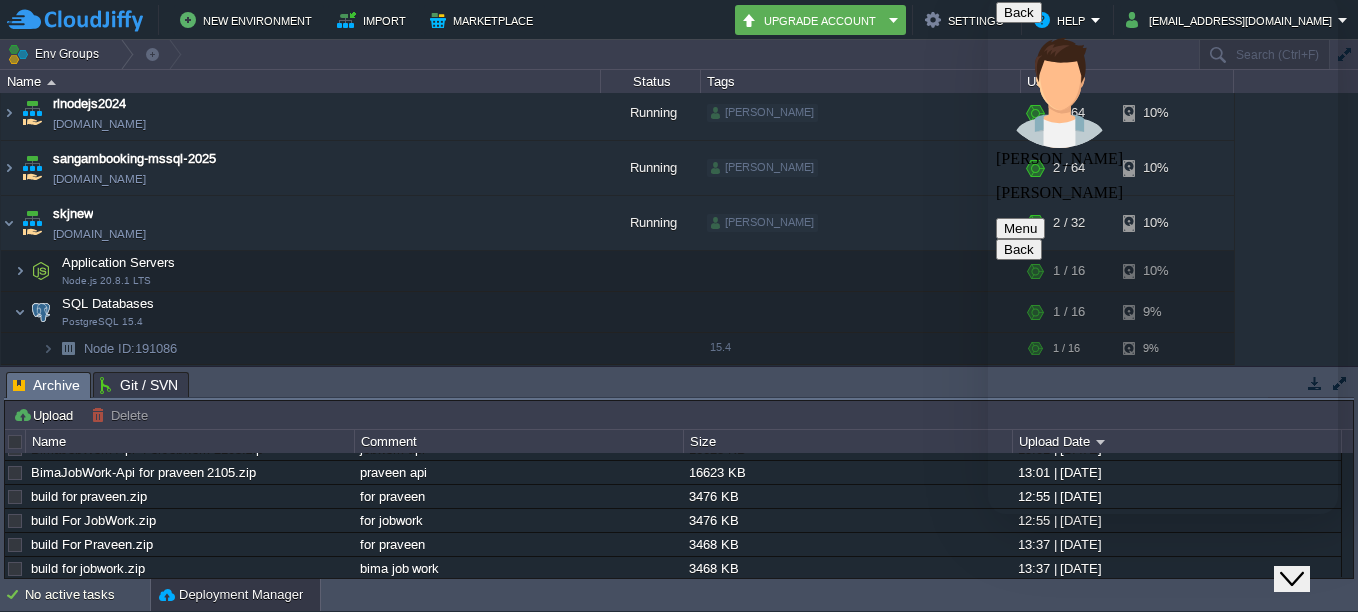 click on "Rate this chat Upload File Insert emoji" at bounding box center [988, -6] 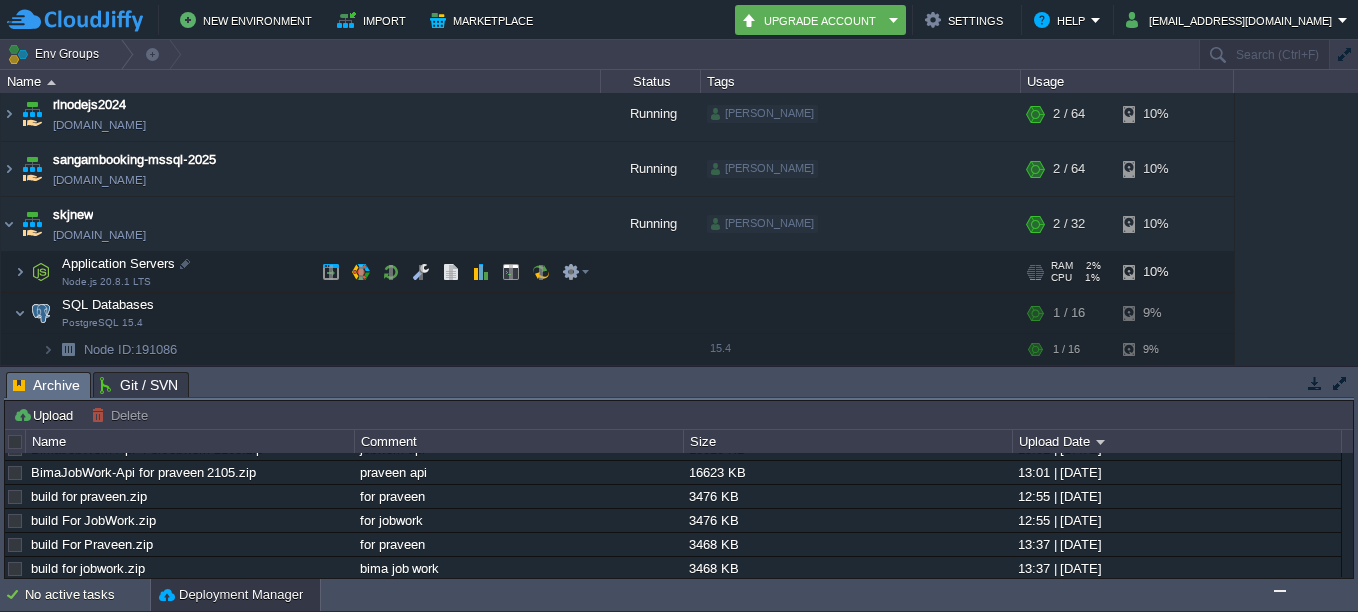scroll, scrollTop: 502, scrollLeft: 0, axis: vertical 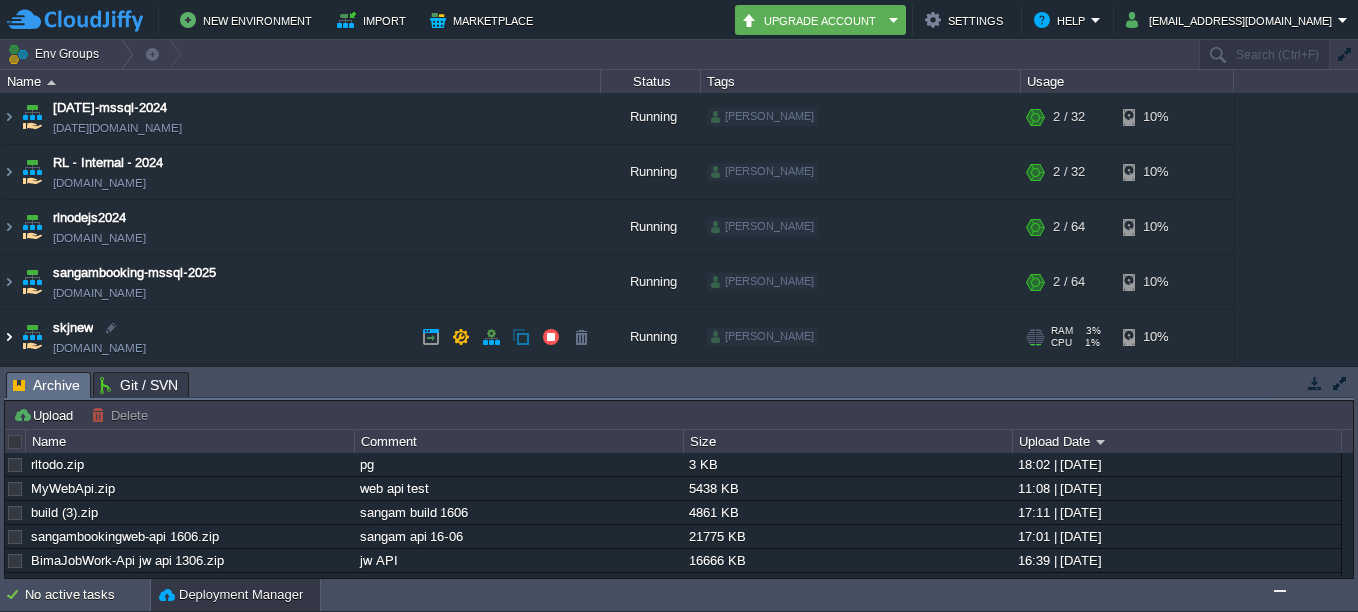 click at bounding box center [9, 337] 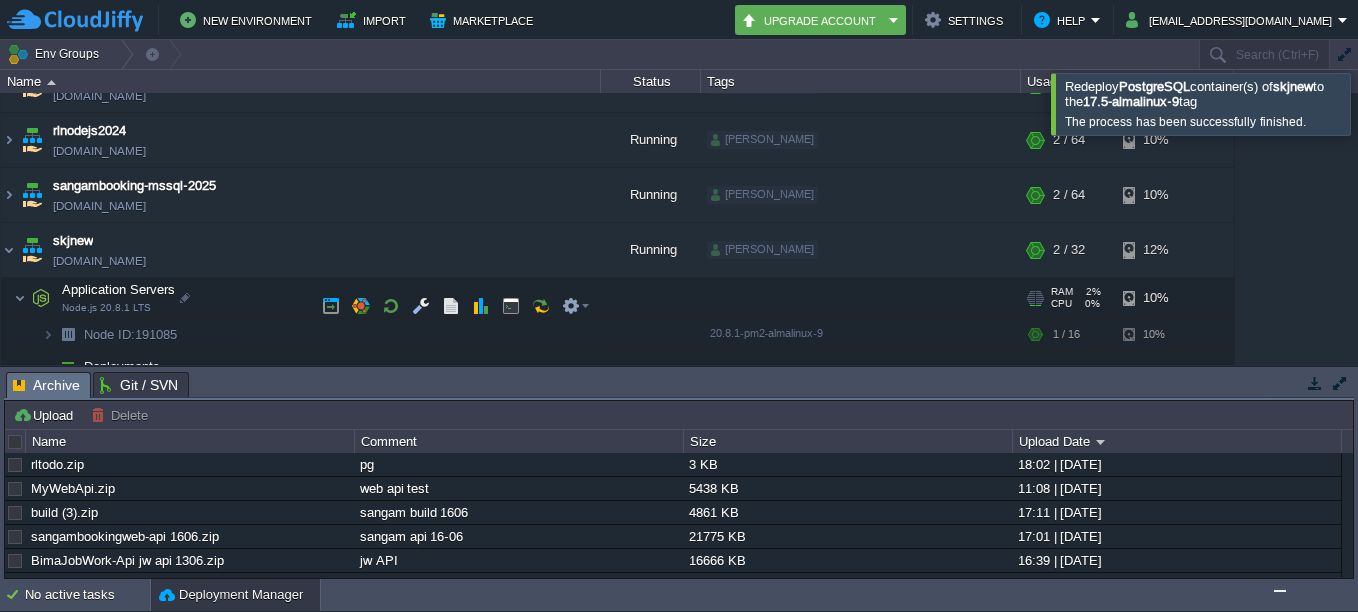 scroll, scrollTop: 566, scrollLeft: 0, axis: vertical 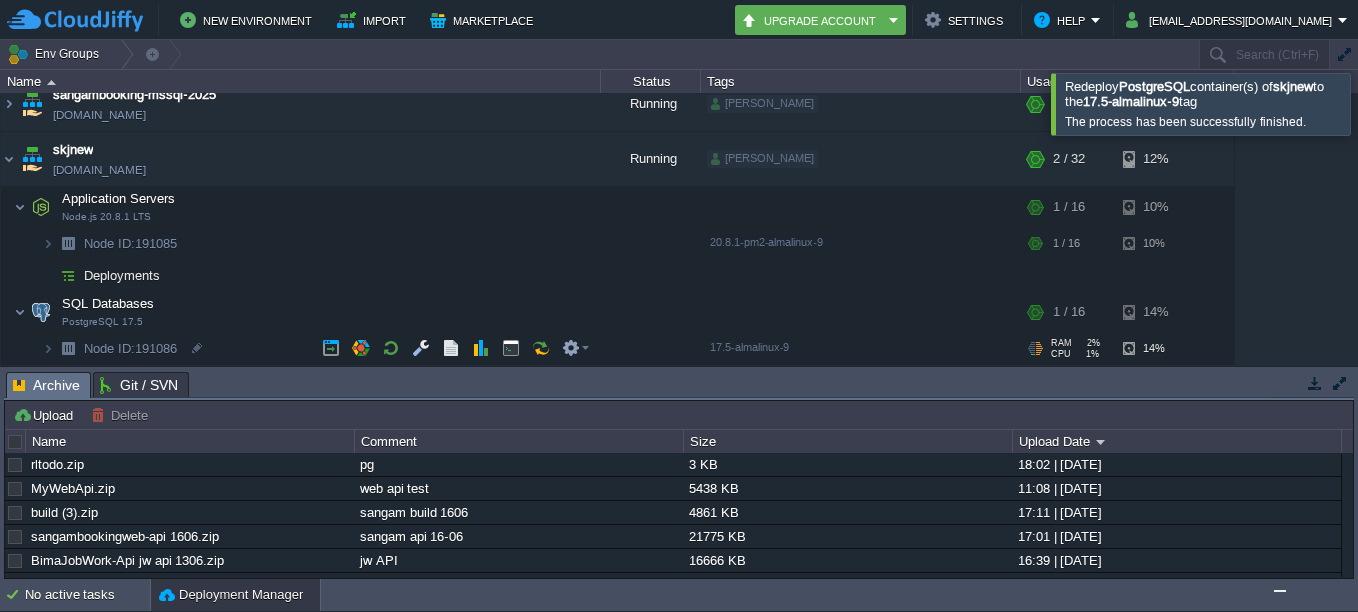 click at bounding box center [28, 342] 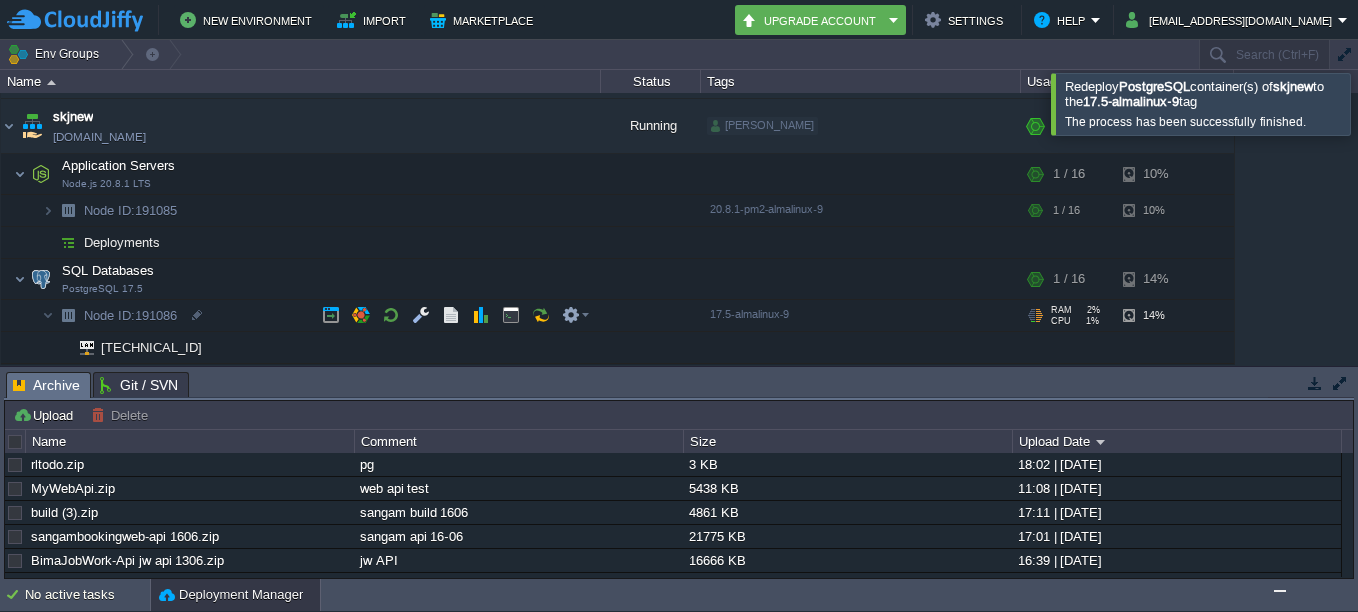 scroll, scrollTop: 630, scrollLeft: 0, axis: vertical 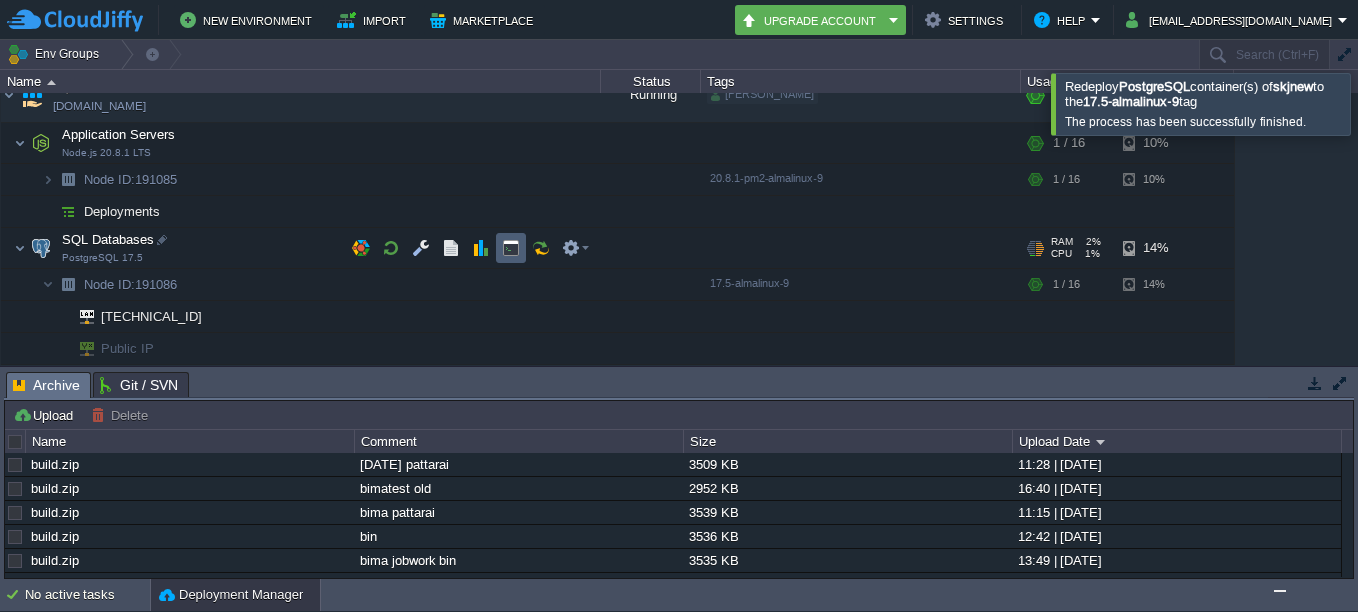 click at bounding box center (511, 248) 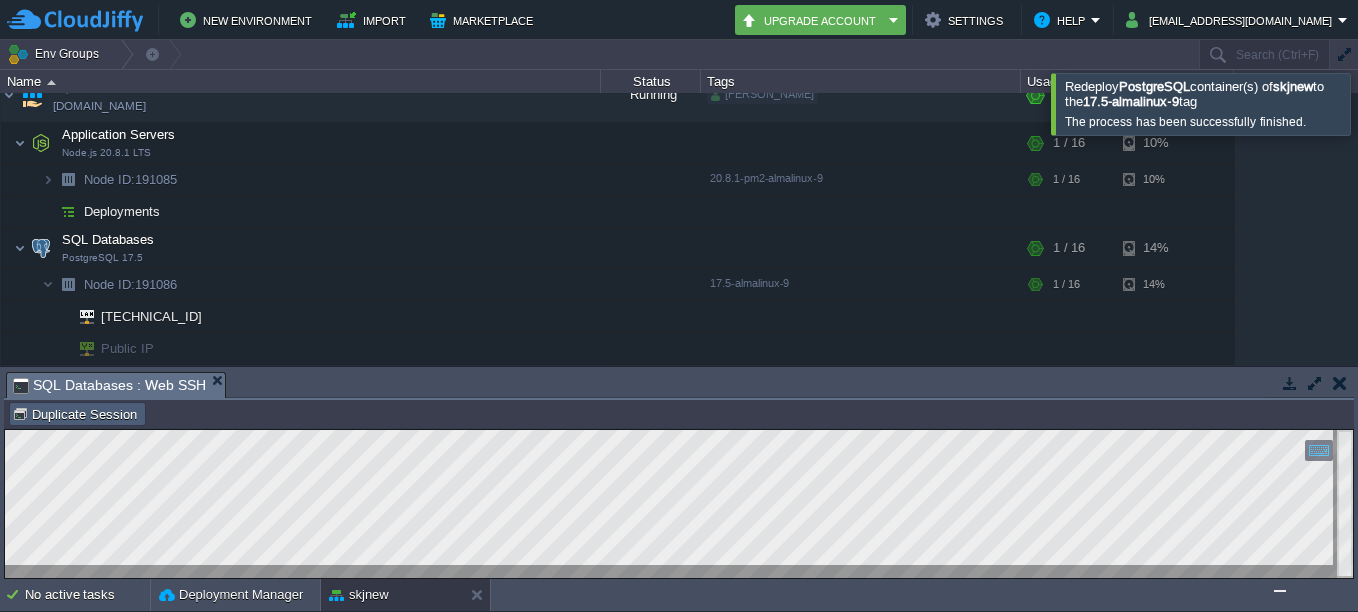 scroll, scrollTop: 0, scrollLeft: 0, axis: both 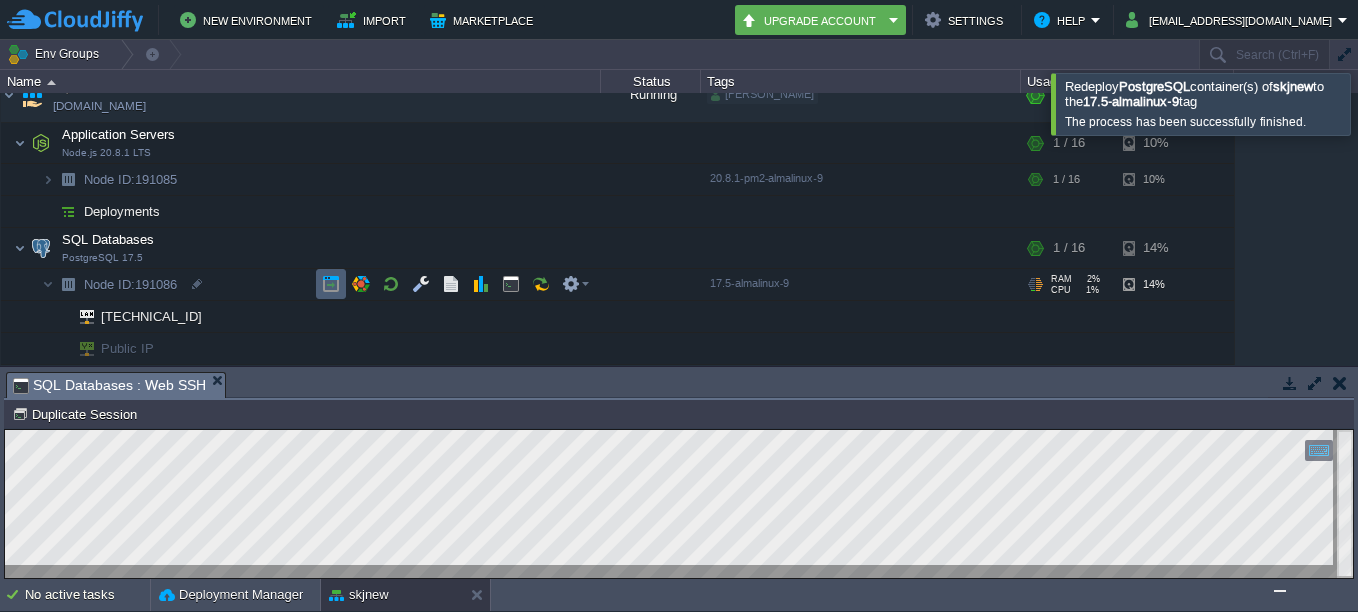 click at bounding box center [331, 284] 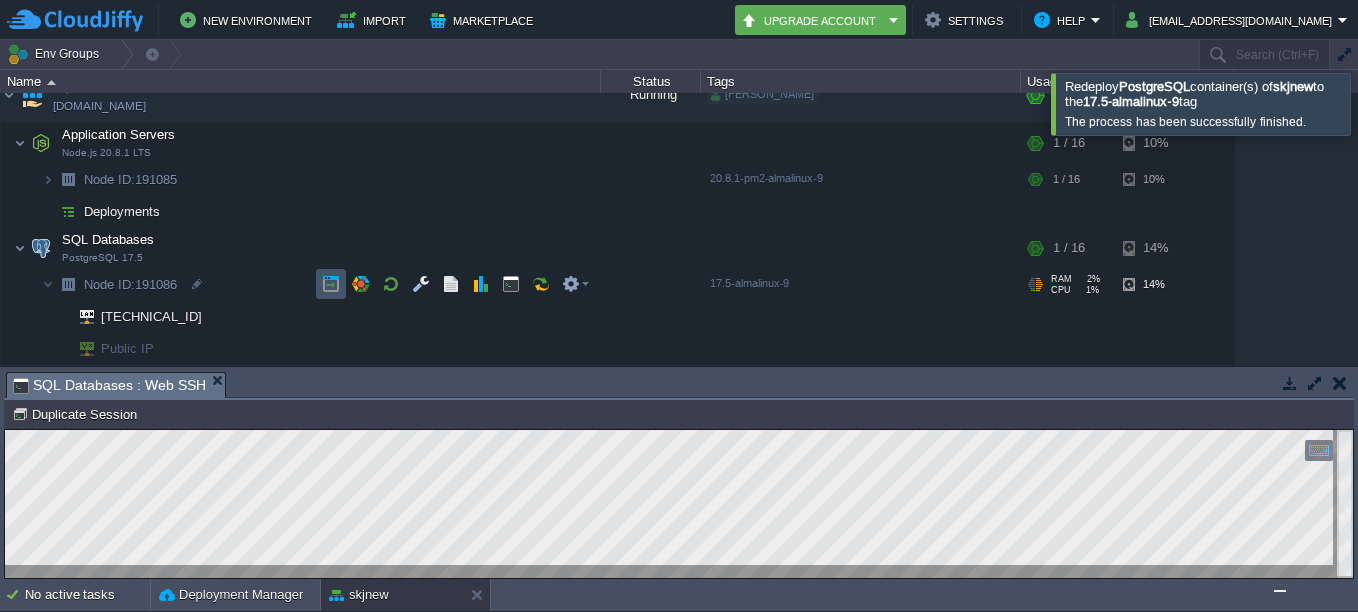 click at bounding box center (331, 284) 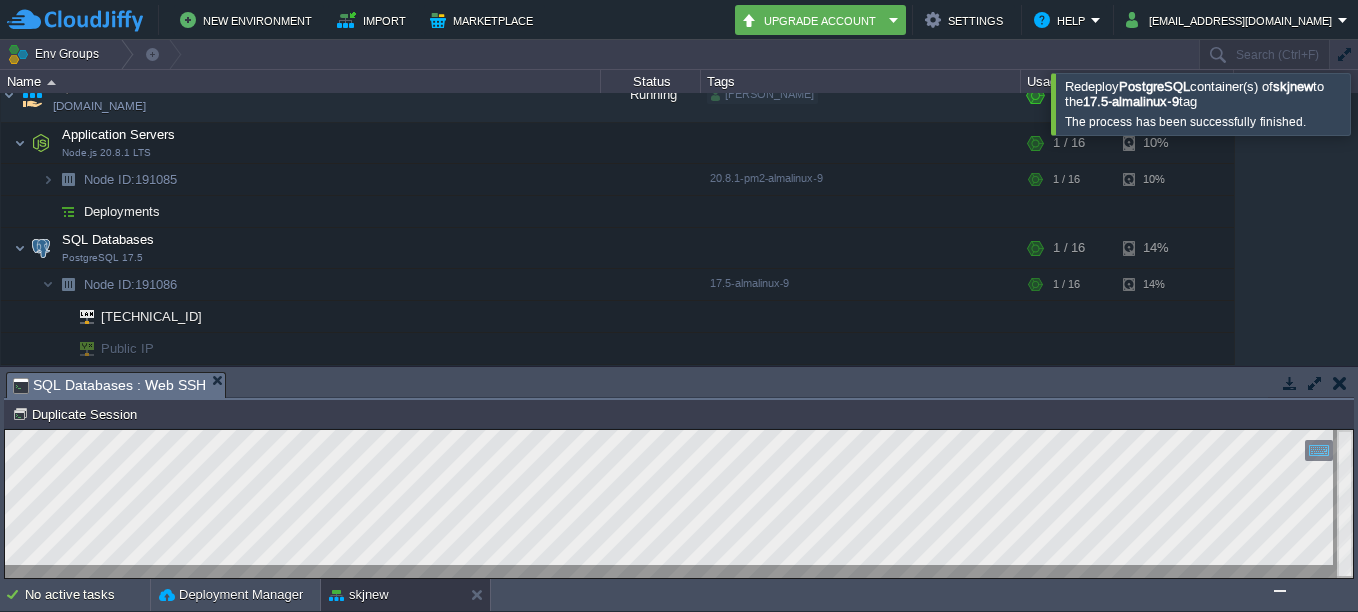 click at bounding box center (1280, 591) 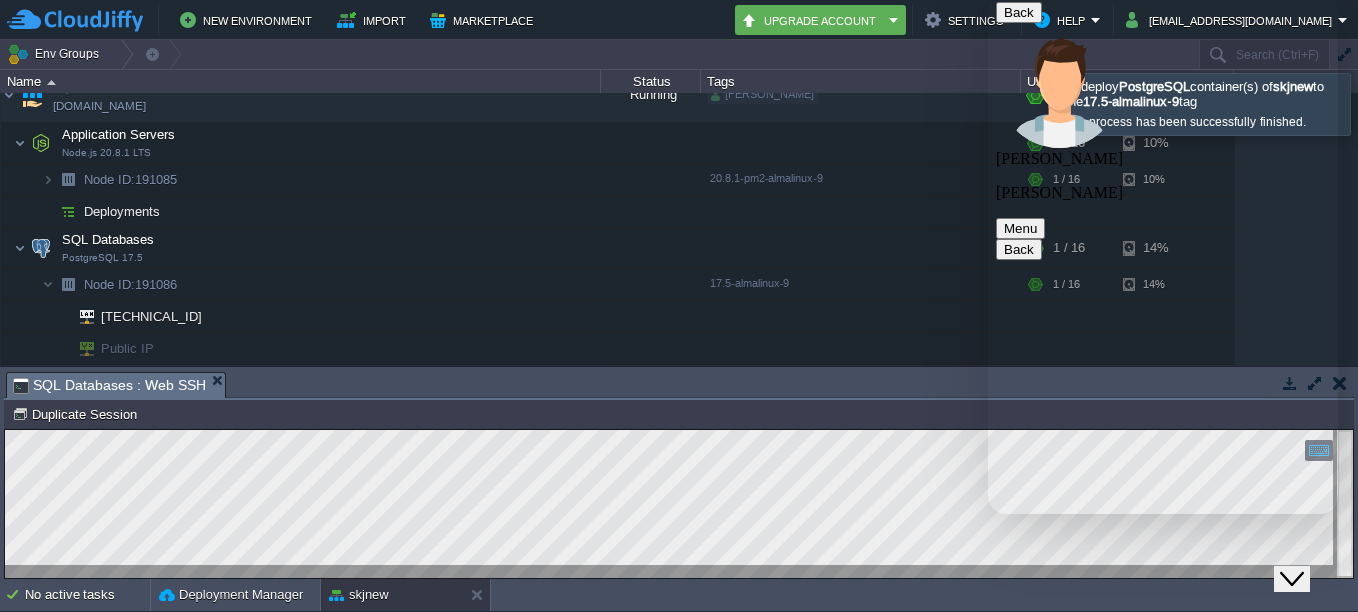 scroll, scrollTop: 859, scrollLeft: 0, axis: vertical 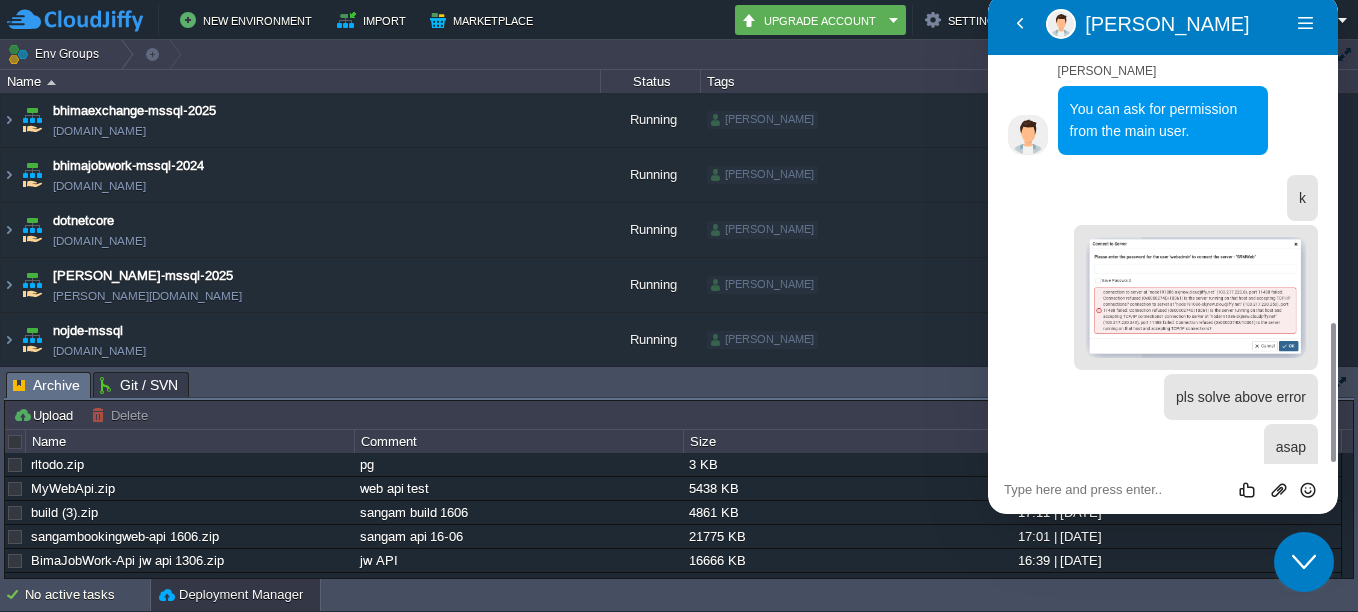 click on "New Environment Import Marketplace Bonus ₹0.00 Upgrade Account   Settings Help support@aarelit.com       Env Groups                     Search (Ctrl+F)         auto-gen Name Status Tags Usage bhimaexchange-mssql-2025 bhimaexchange-mssql-2025.cloudjiffy.net Running                  siva              + Add to Env Group                                                                                                                                                            RAM                 3%                                         CPU                 1%                             2 / 32                    10%     bhimajobwork-mssql-2024 bhimajobwork-mssql-2024.cloudjiffy.net Running                  siva              + Add to Env Group                                                                                                                                                            RAM                 4%                                         CPU                 1%" 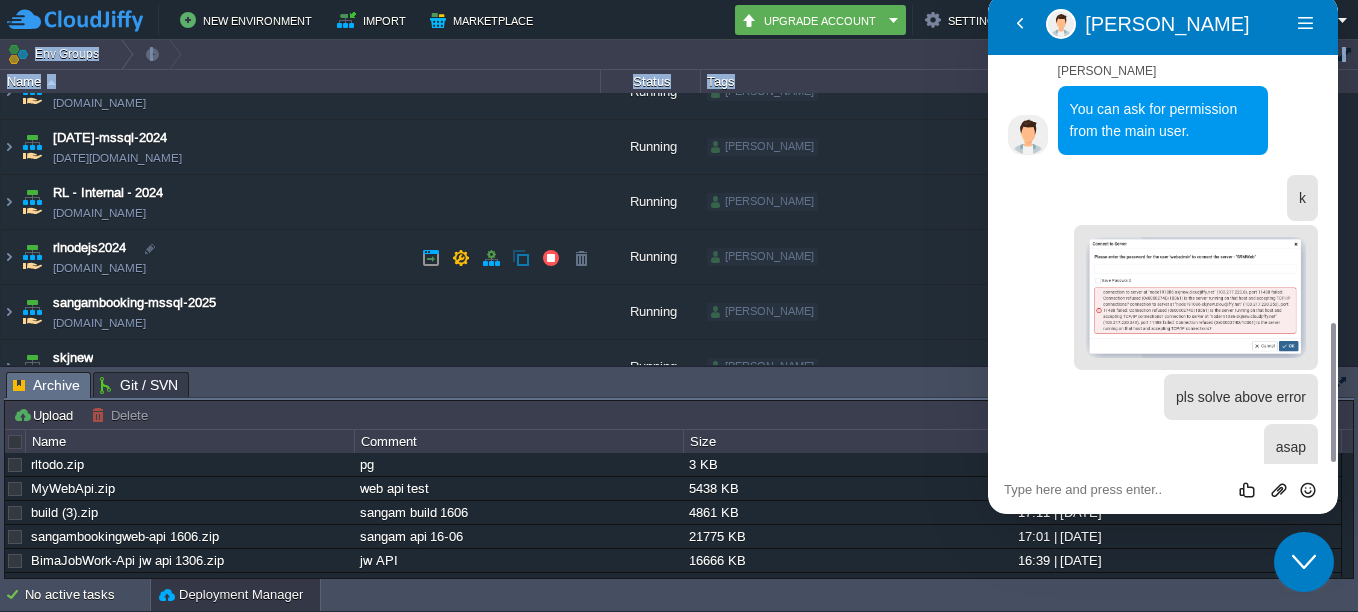 scroll, scrollTop: 388, scrollLeft: 0, axis: vertical 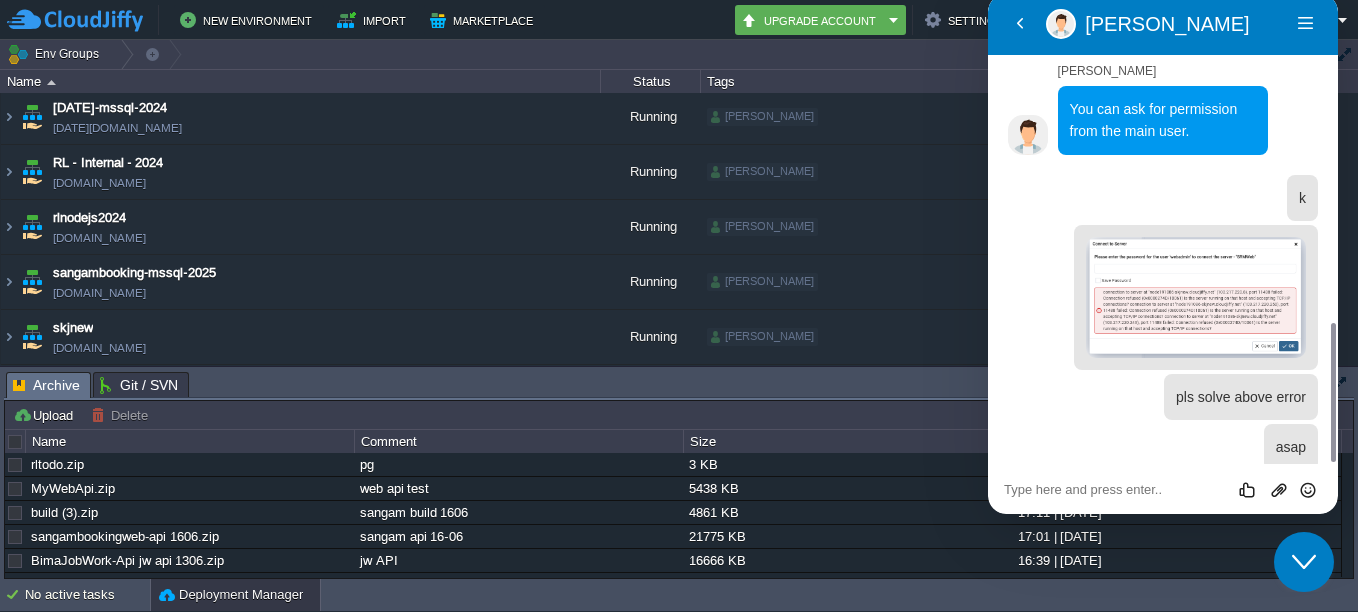 click on "bhimaexchange-mssql-2025 bhimaexchange-mssql-2025.cloudjiffy.net Running                  siva              + Add to Env Group                                                                                                                                                            RAM                 3%                                         CPU                 1%                             2 / 32                    10%     bhimajobwork-mssql-2024 bhimajobwork-mssql-2024.cloudjiffy.net Running                  siva              + Add to Env Group                                                                                                                                                            RAM                 4%                                         CPU                 1%                             2 / 32                    10%     dotnetcore dotnetcore.cloudjiffy.net Running                  siva              + Add to Env Group                                                            RAM 9%" at bounding box center [617, 35] 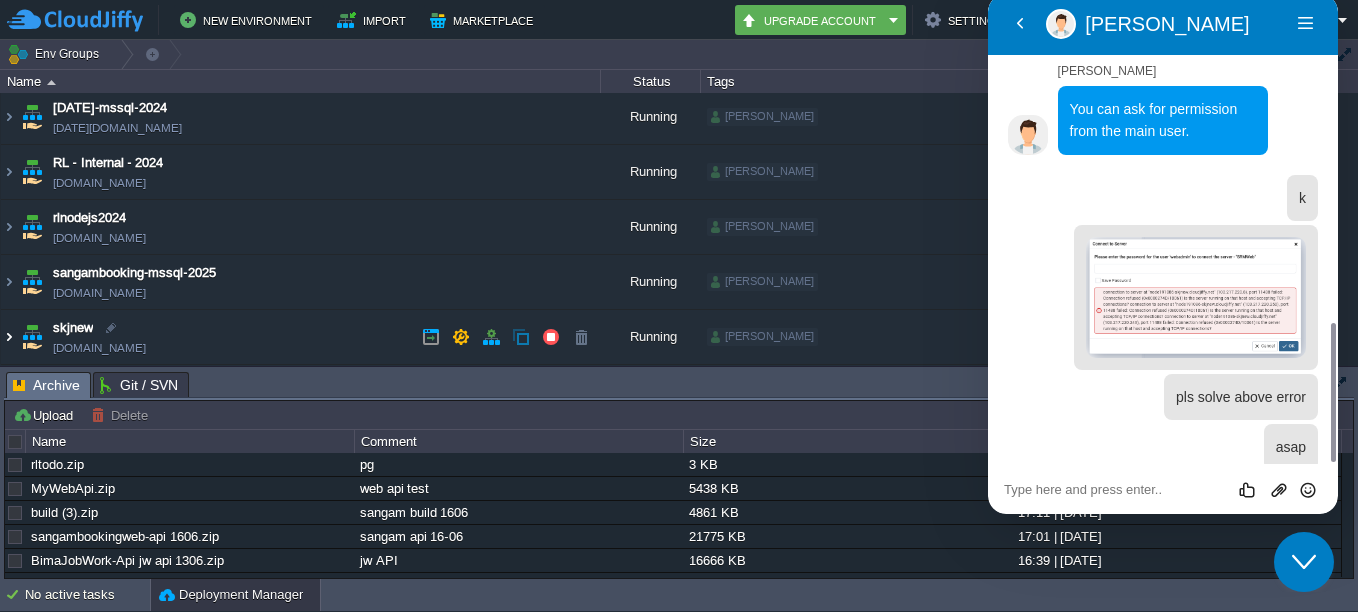 click at bounding box center [9, 337] 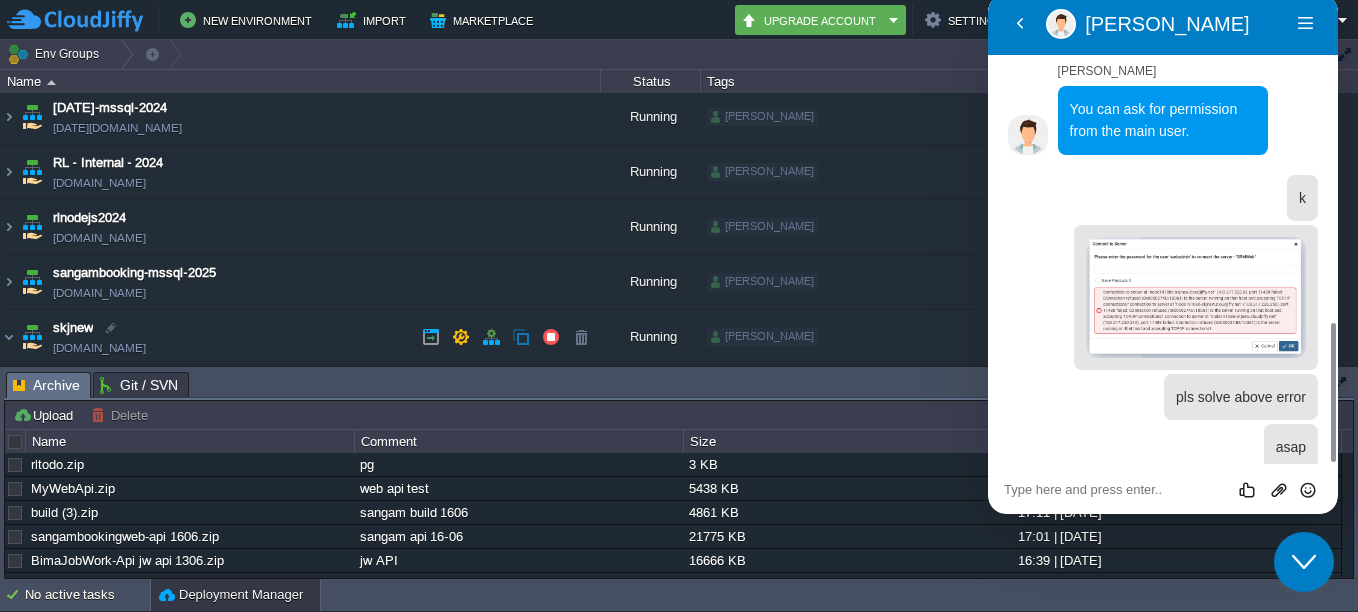 scroll, scrollTop: 566, scrollLeft: 0, axis: vertical 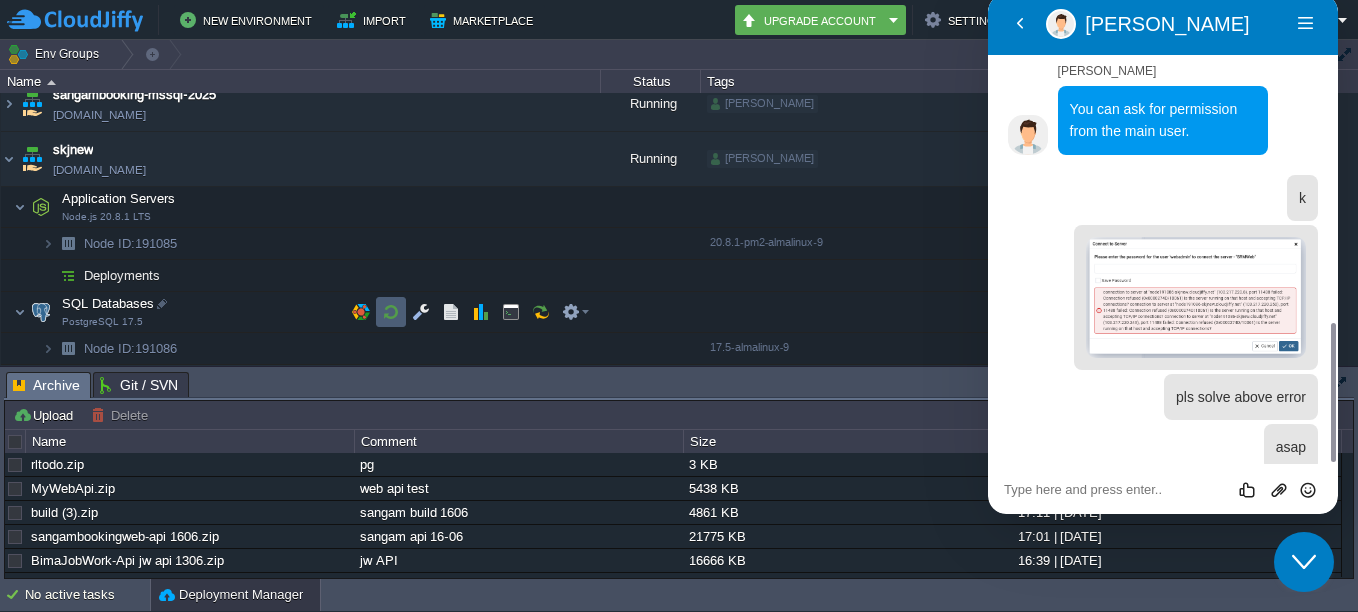 click at bounding box center (391, 312) 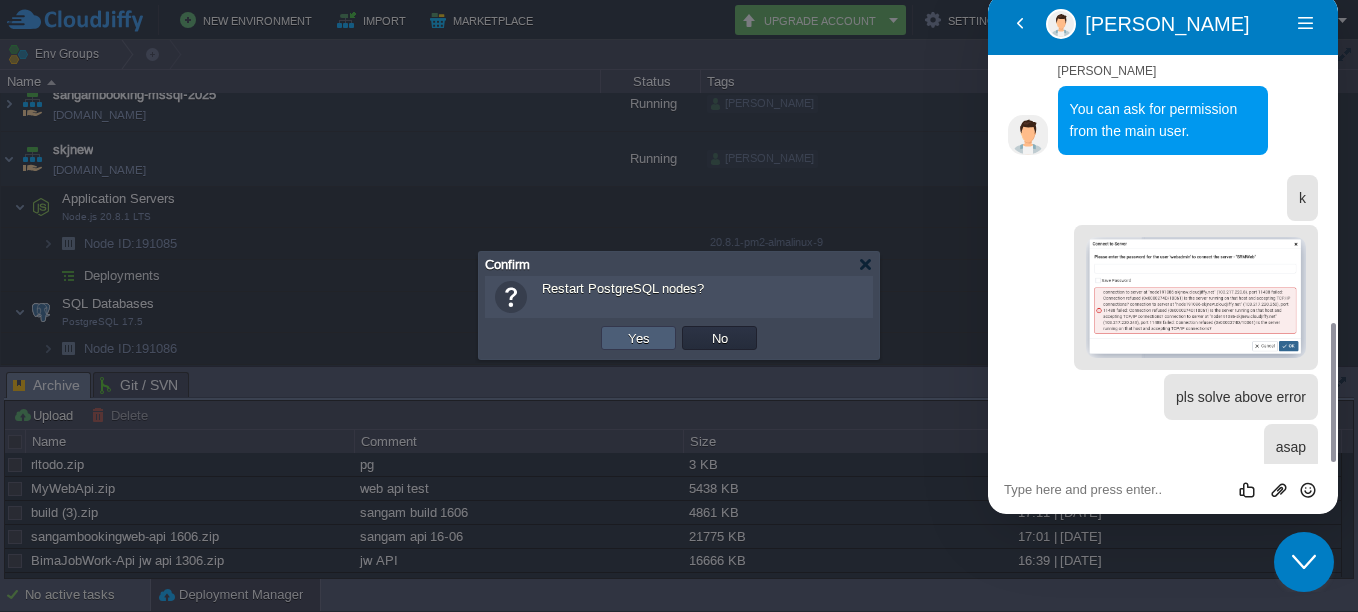 click on "Yes" at bounding box center (639, 338) 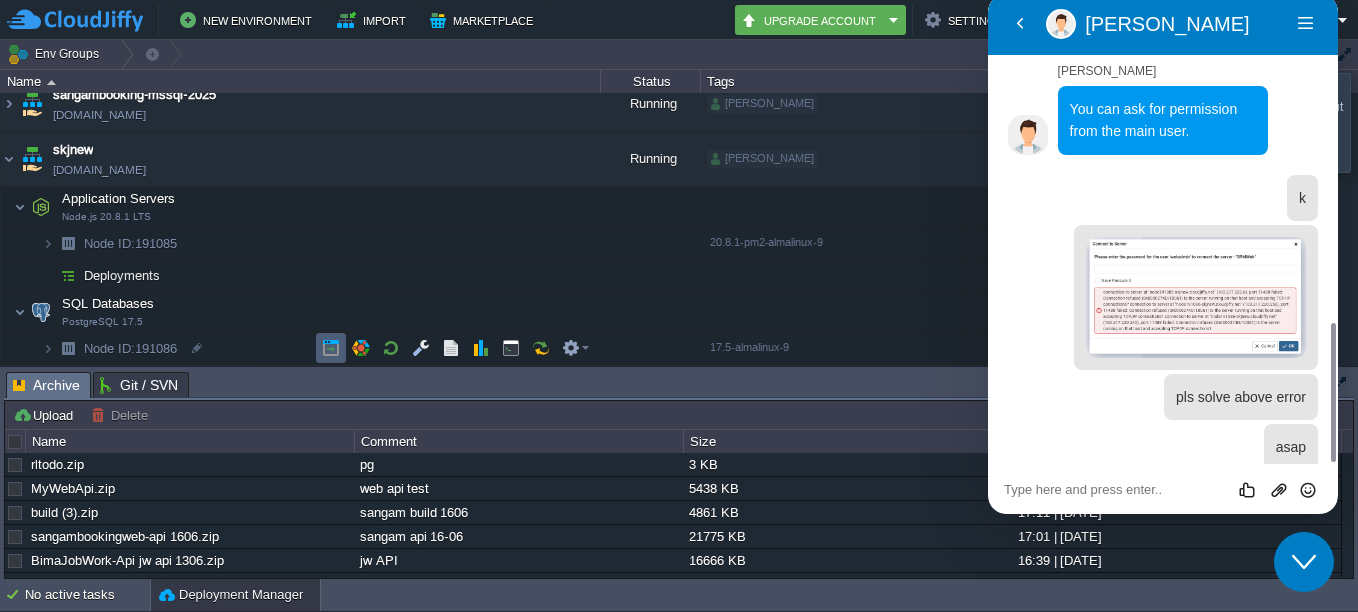 click at bounding box center (331, 348) 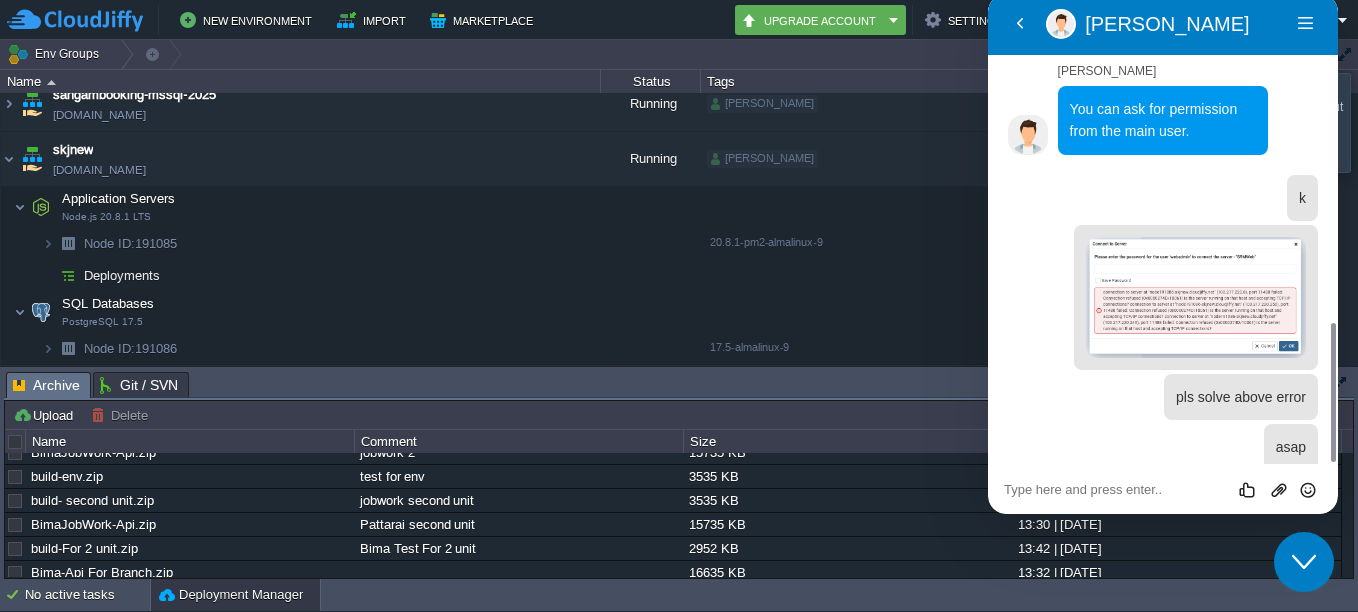 scroll, scrollTop: 1100, scrollLeft: 0, axis: vertical 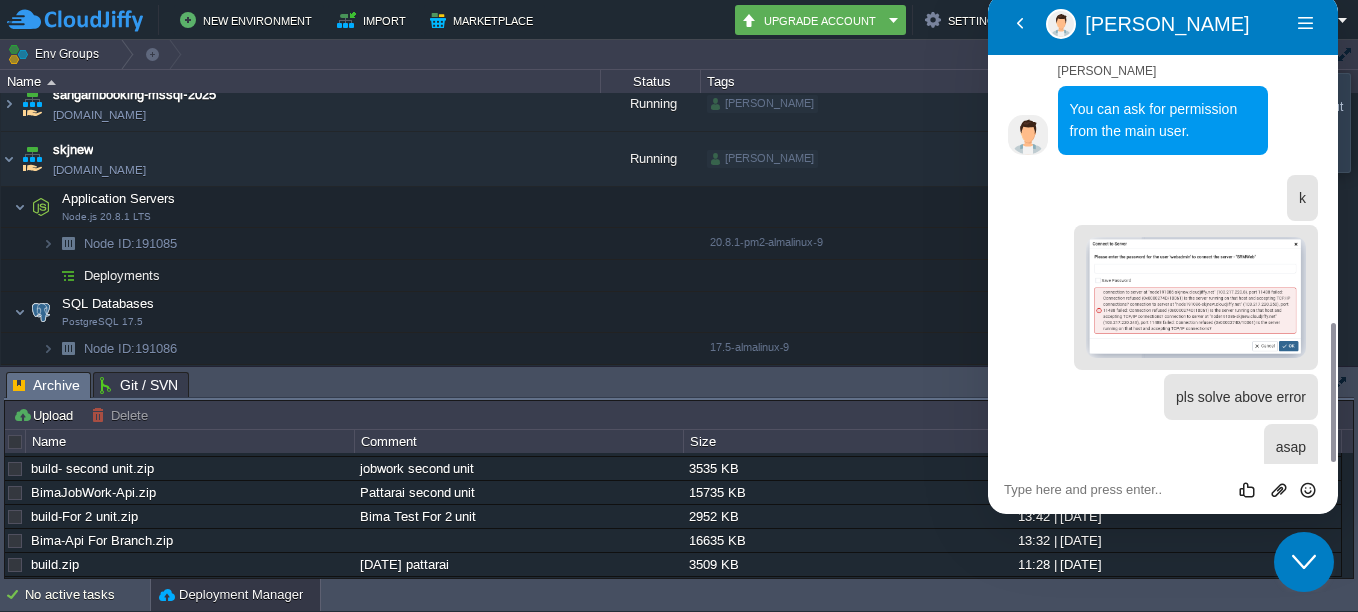 click on "Git / SVN" at bounding box center [139, 385] 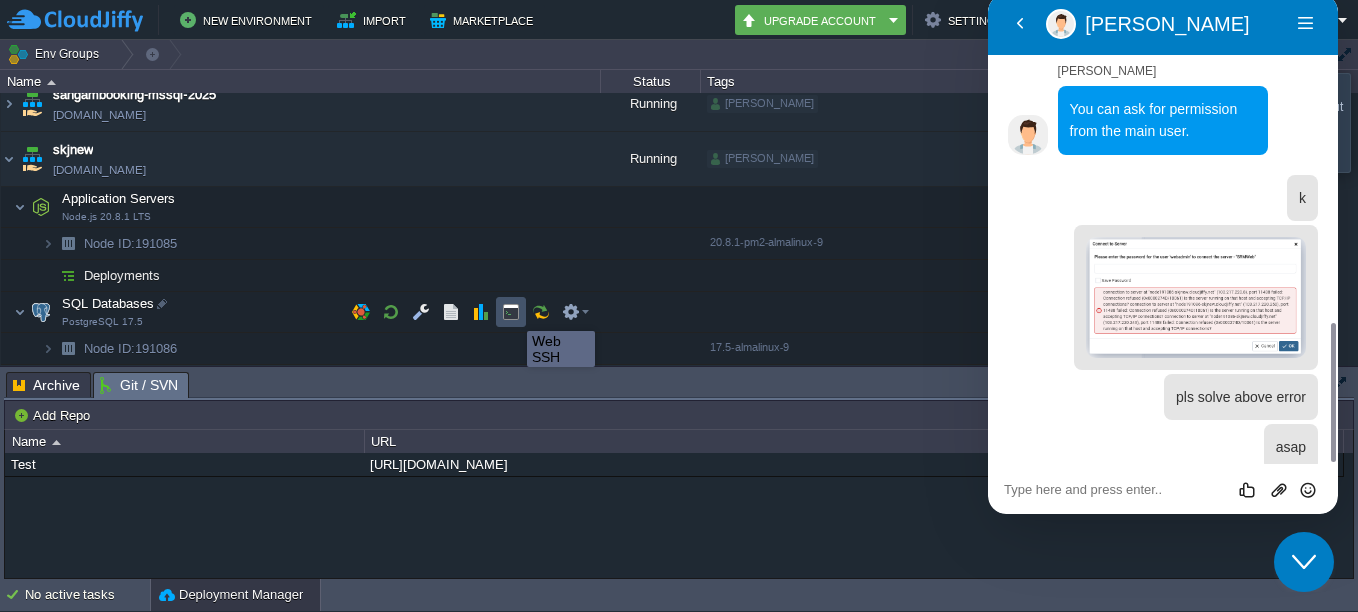 click at bounding box center (511, 312) 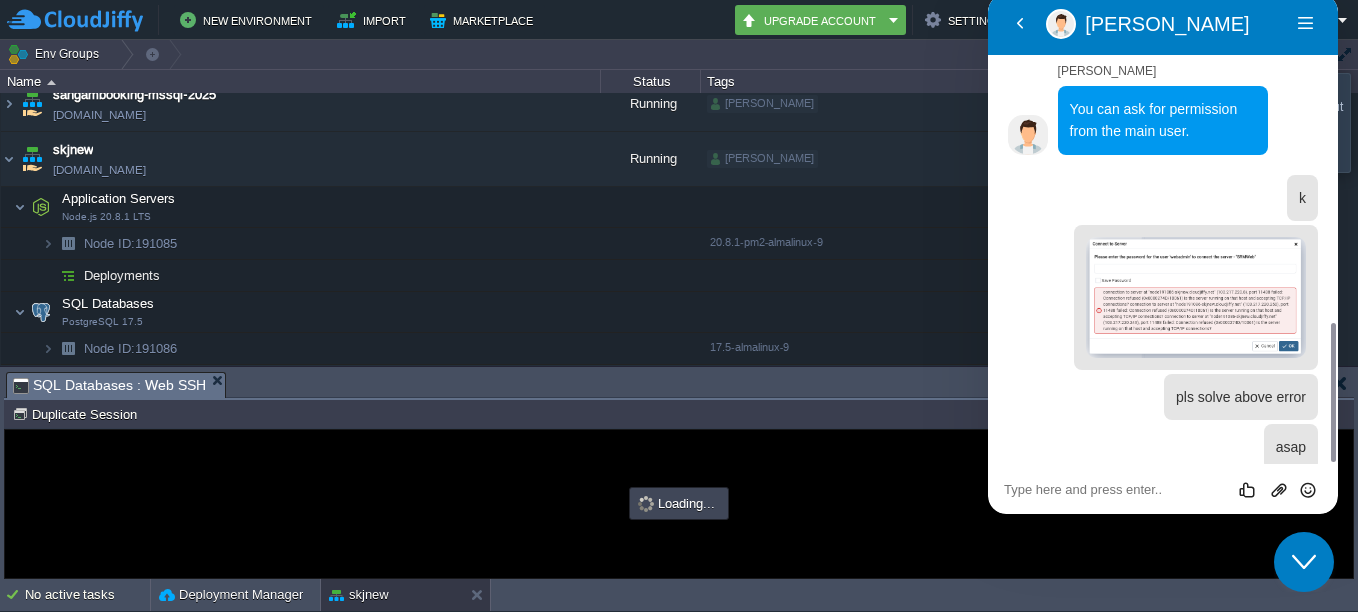 scroll, scrollTop: 0, scrollLeft: 0, axis: both 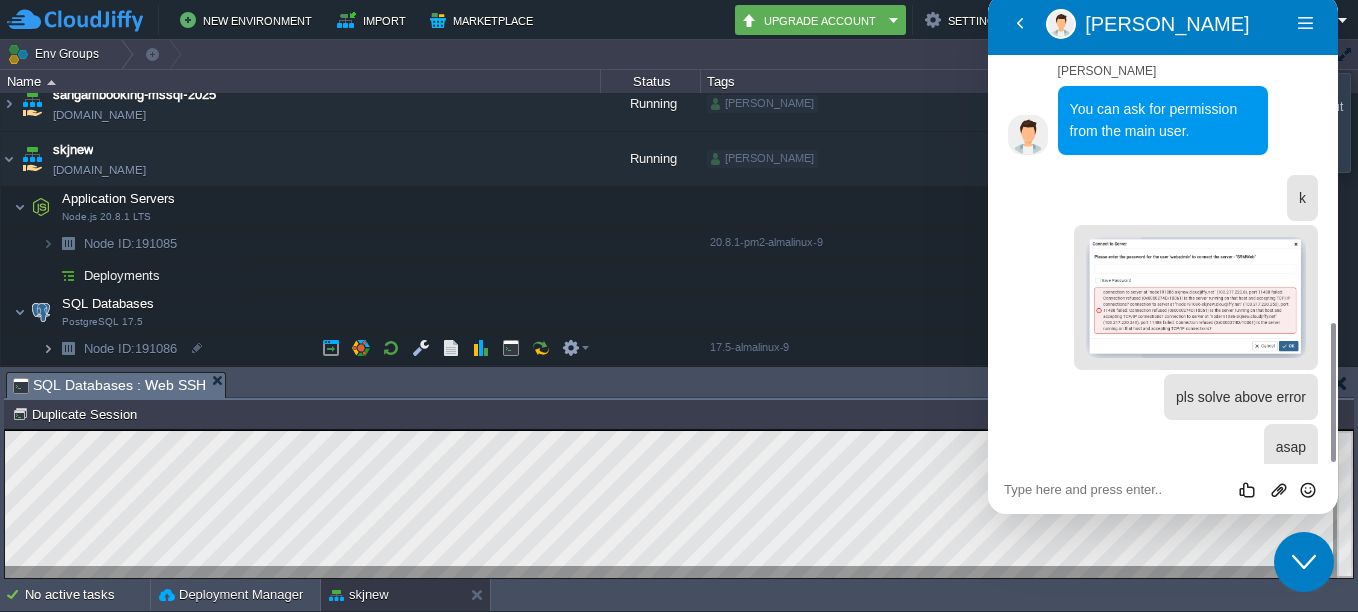 click at bounding box center (48, 348) 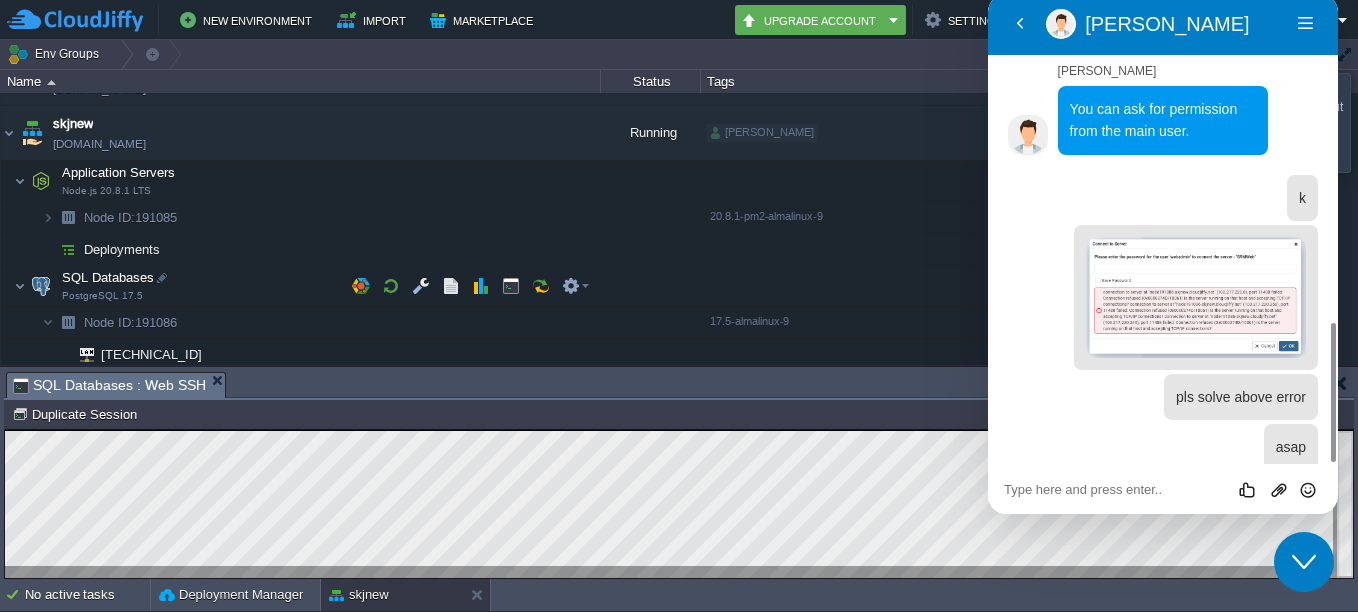 scroll, scrollTop: 630, scrollLeft: 0, axis: vertical 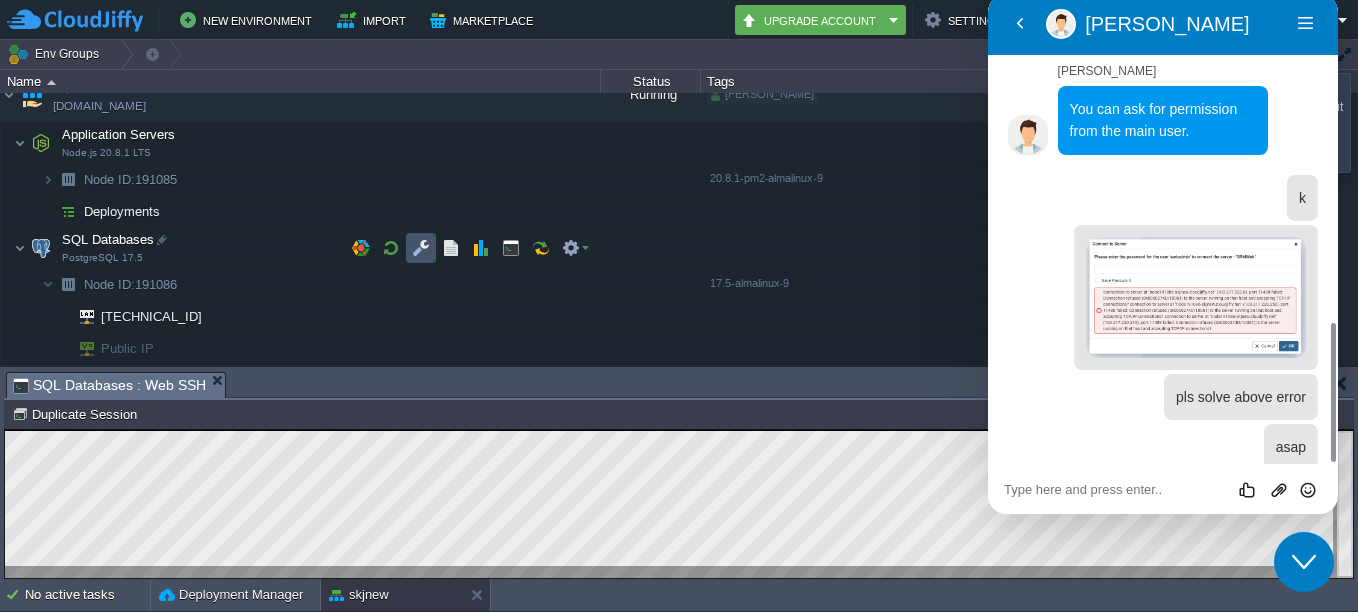 click at bounding box center [421, 248] 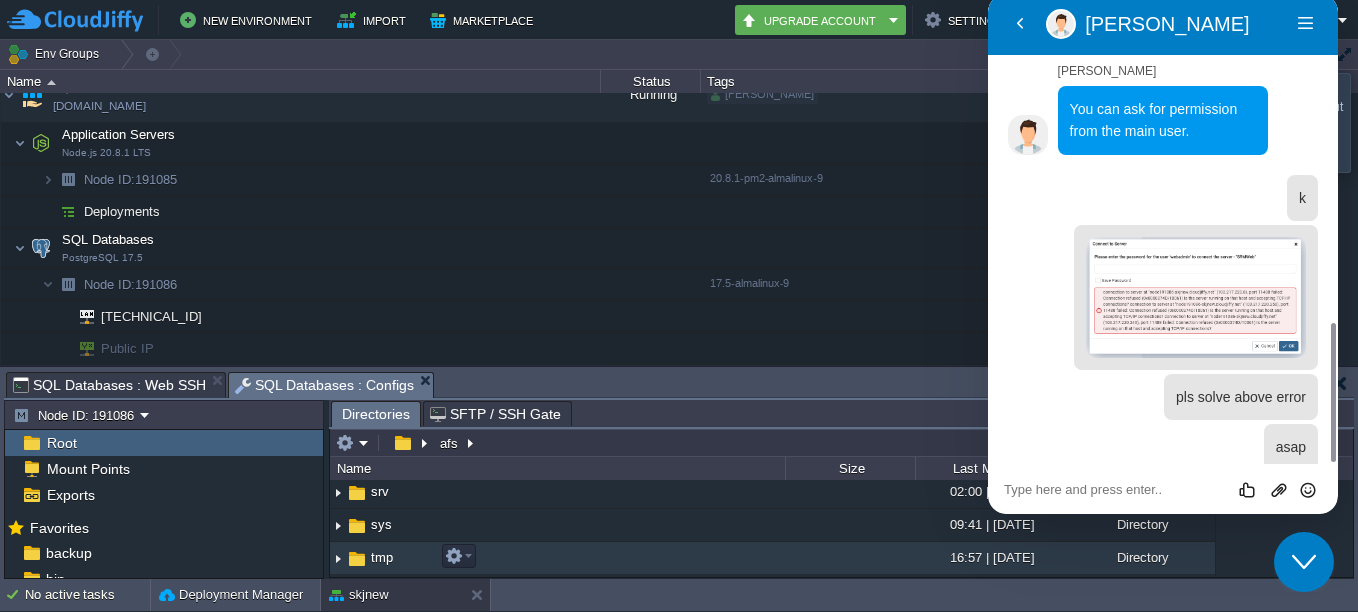 scroll, scrollTop: 800, scrollLeft: 0, axis: vertical 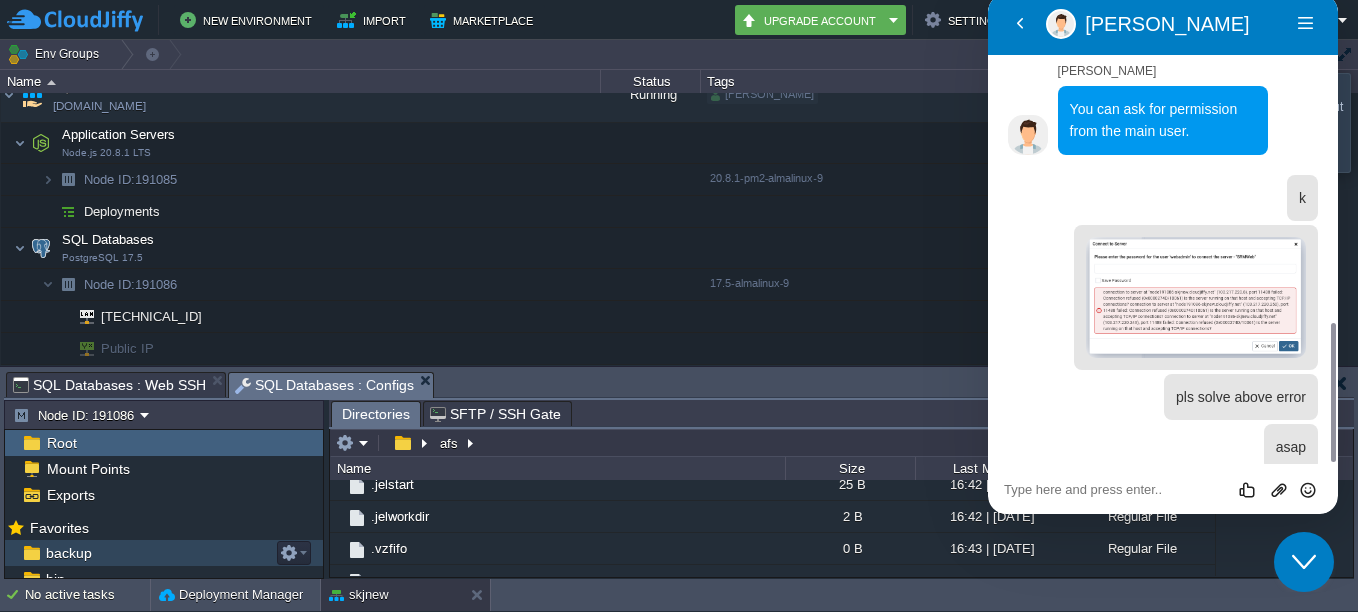 click on "backup" at bounding box center (164, 553) 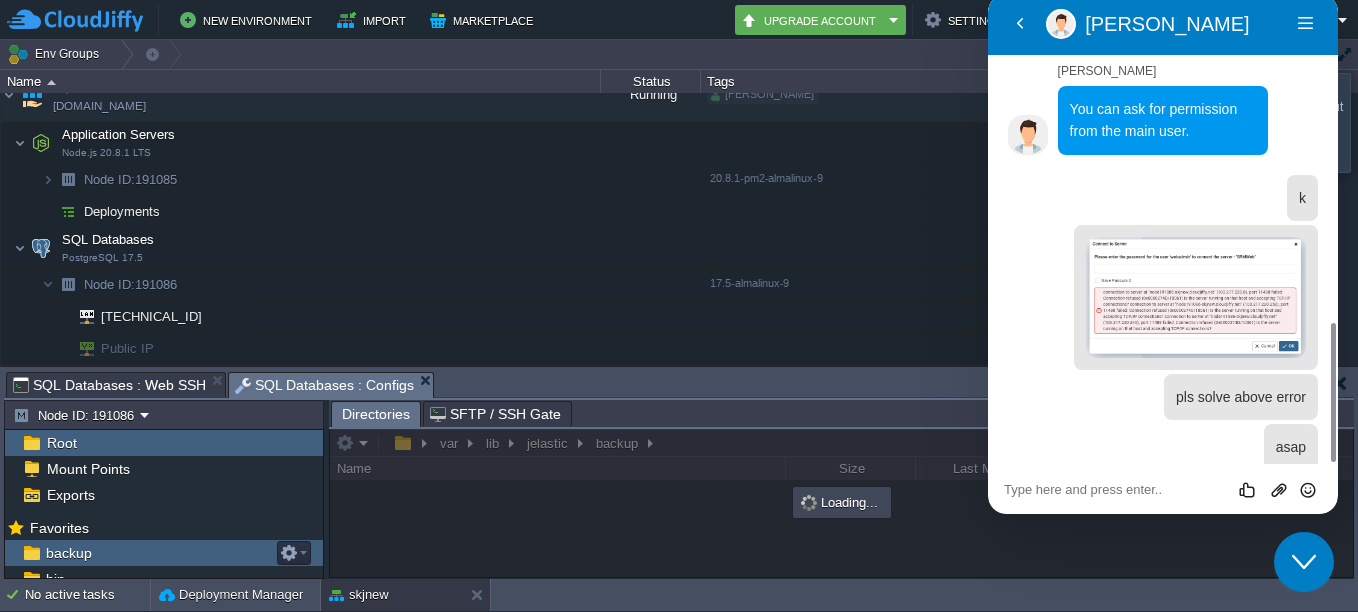 scroll, scrollTop: 0, scrollLeft: 0, axis: both 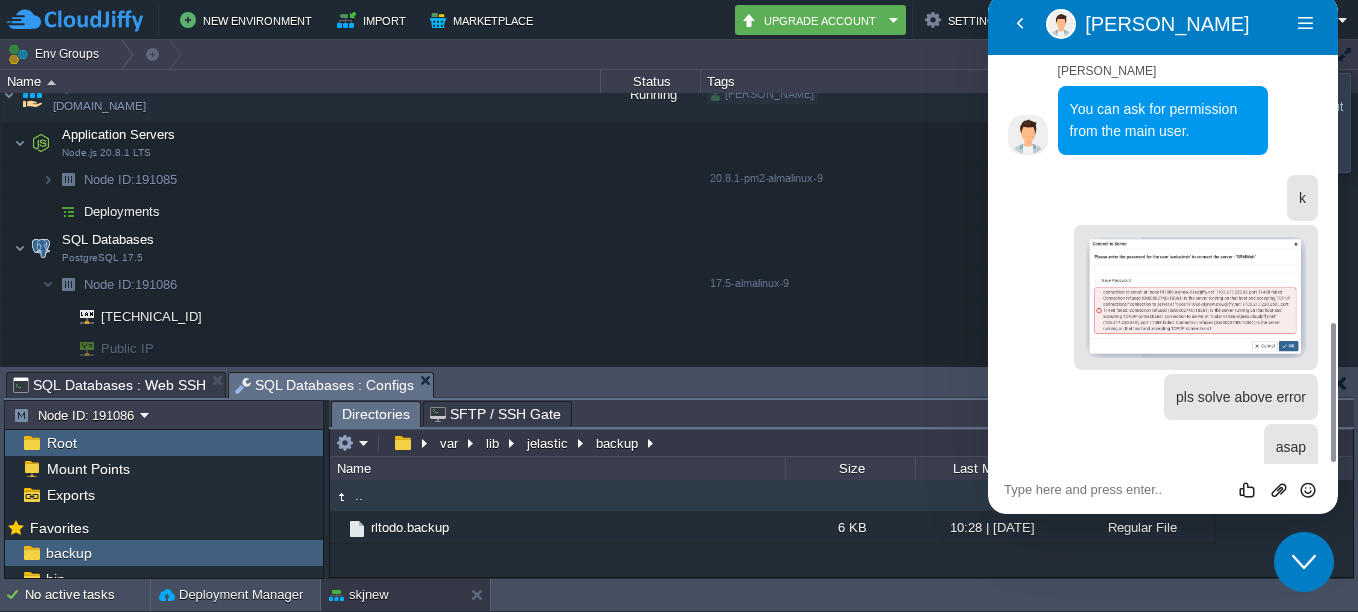 click on "SQL Databases : Web SSH" at bounding box center [109, 385] 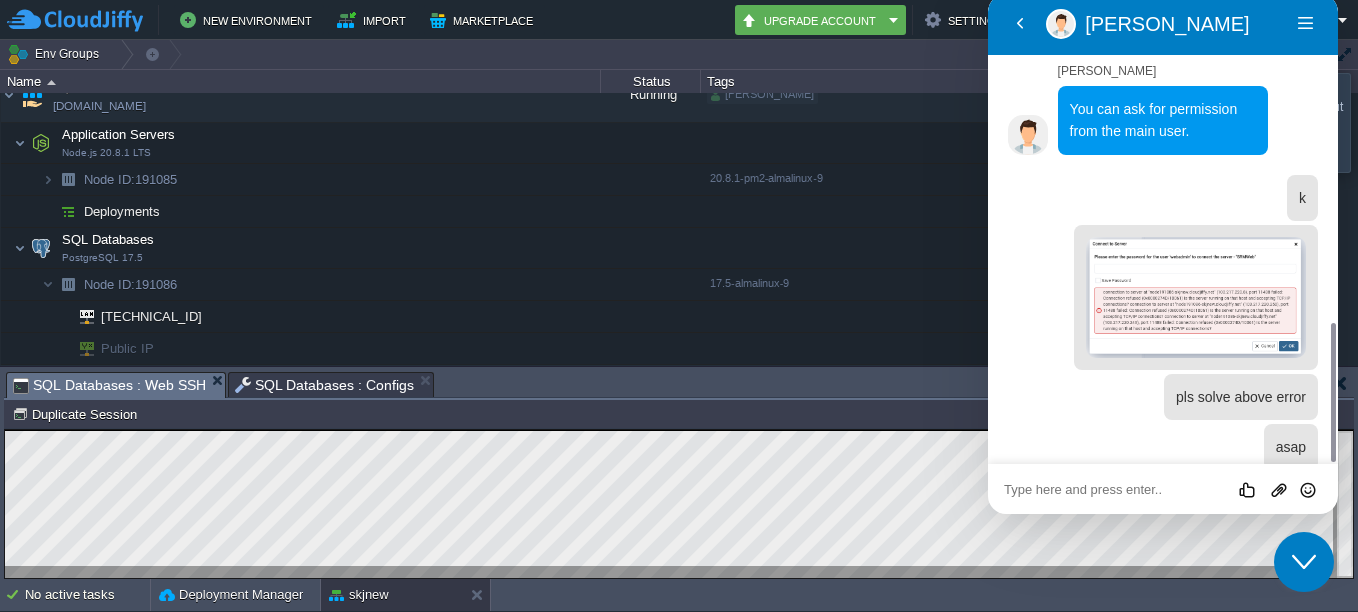 click at bounding box center (988, -6) 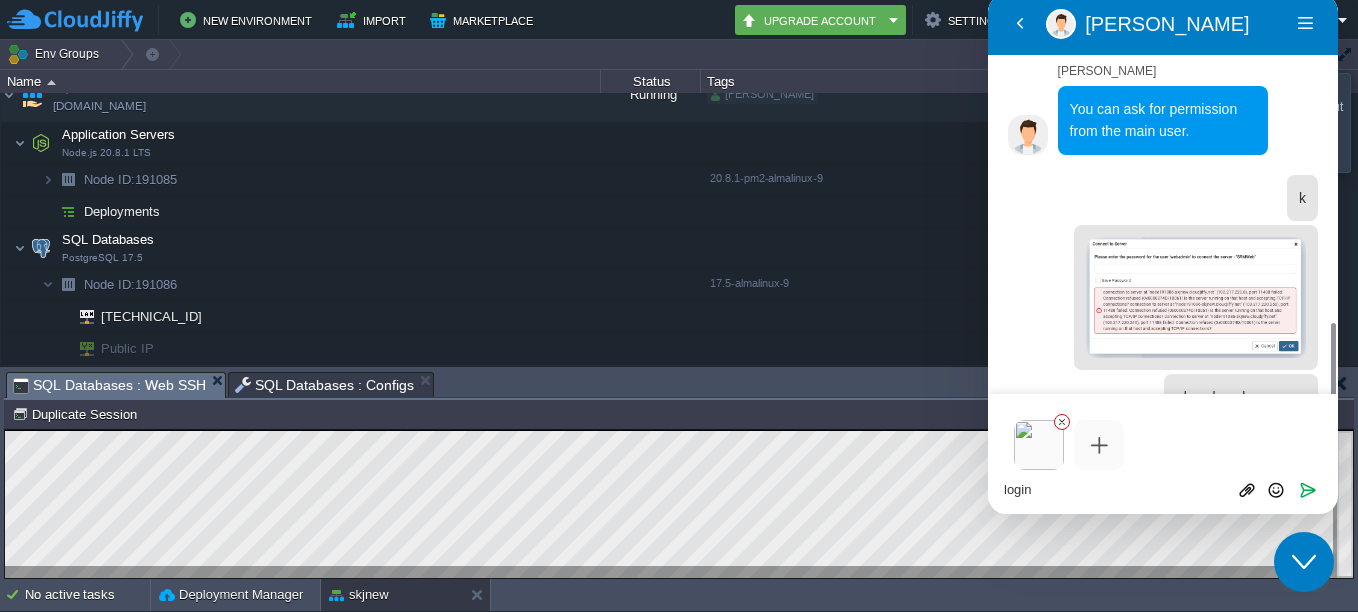 scroll, scrollTop: 1178, scrollLeft: 0, axis: vertical 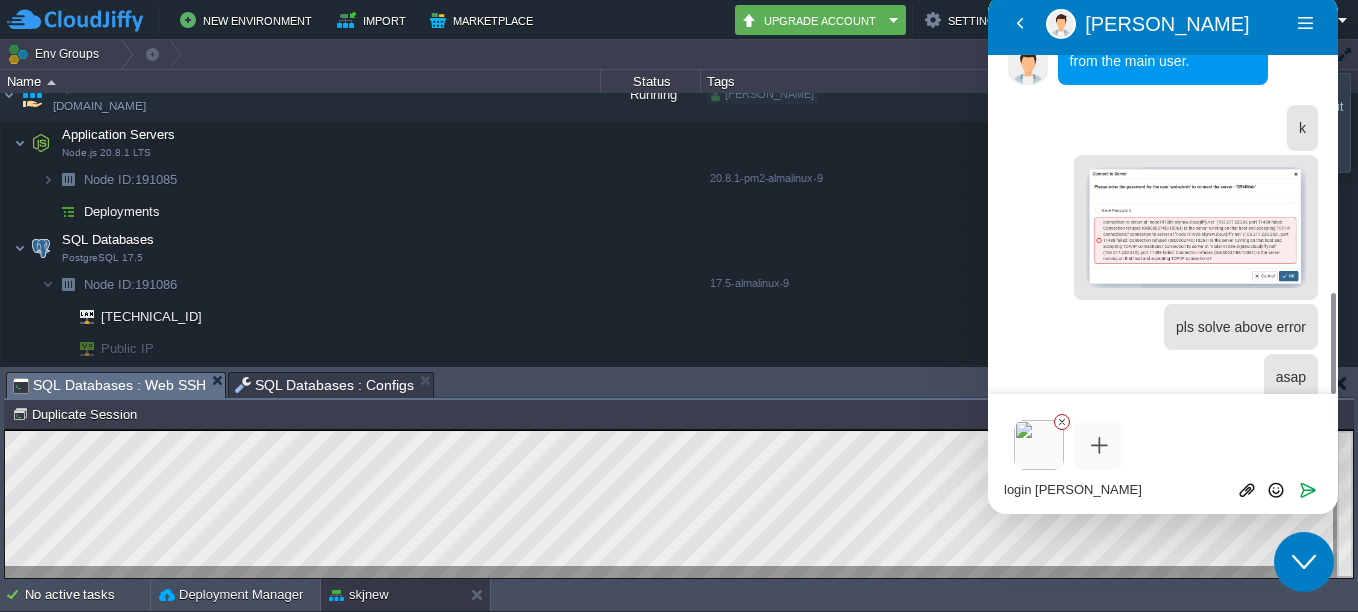 type on "login failed" 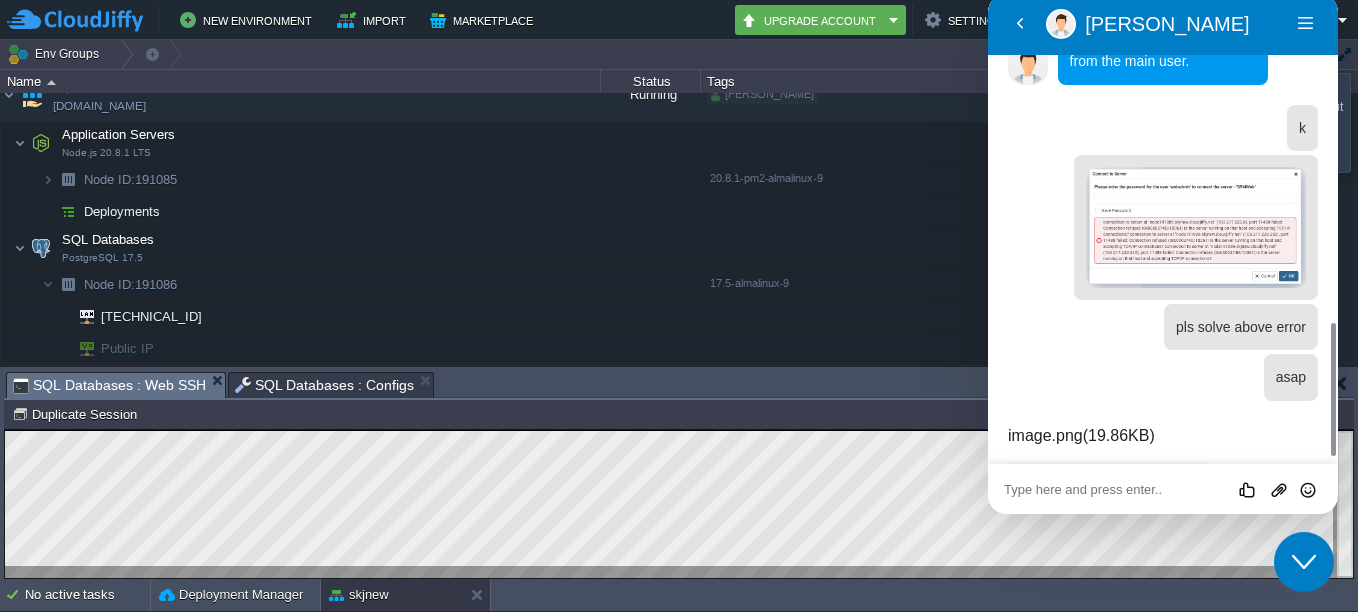 scroll, scrollTop: 1172, scrollLeft: 0, axis: vertical 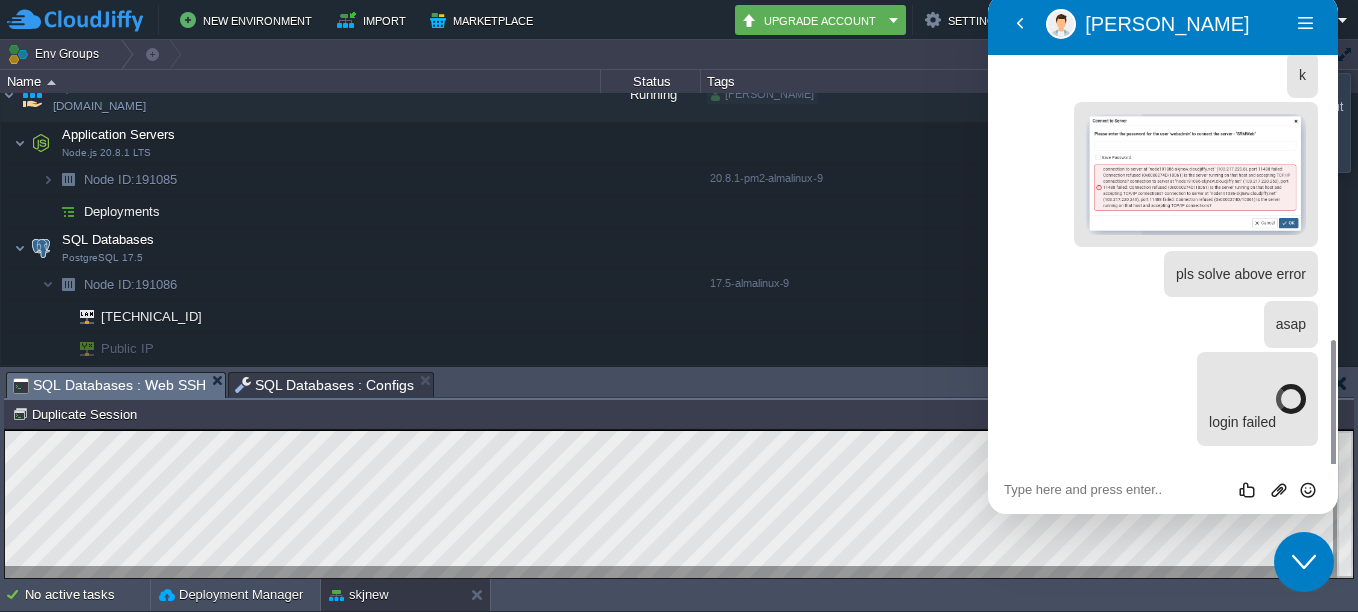 click on "Rate this chat Upload File Insert emoji" at bounding box center (988, -6) 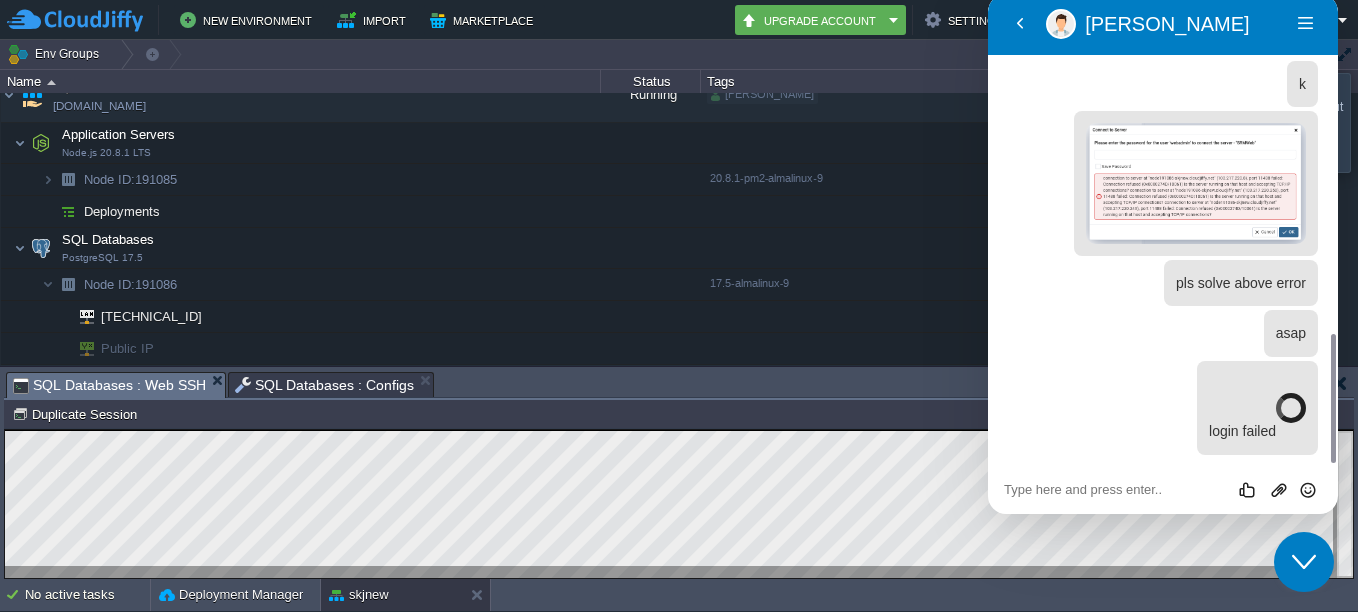 scroll, scrollTop: 1217, scrollLeft: 0, axis: vertical 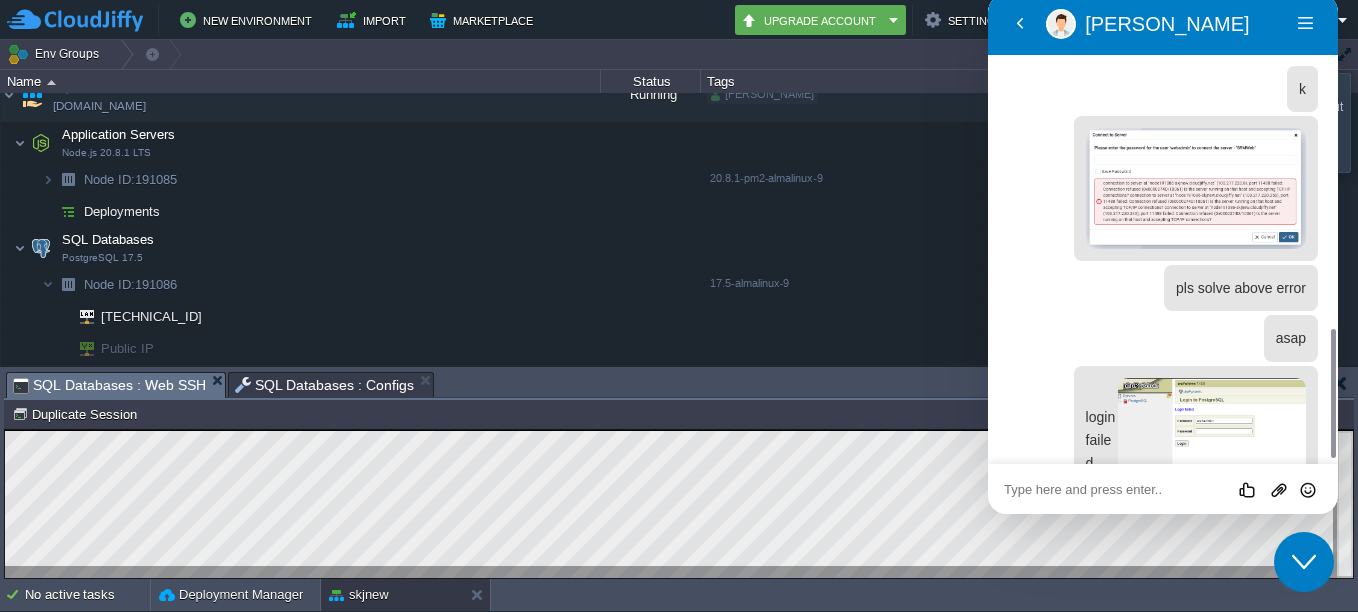 click at bounding box center [988, -6] 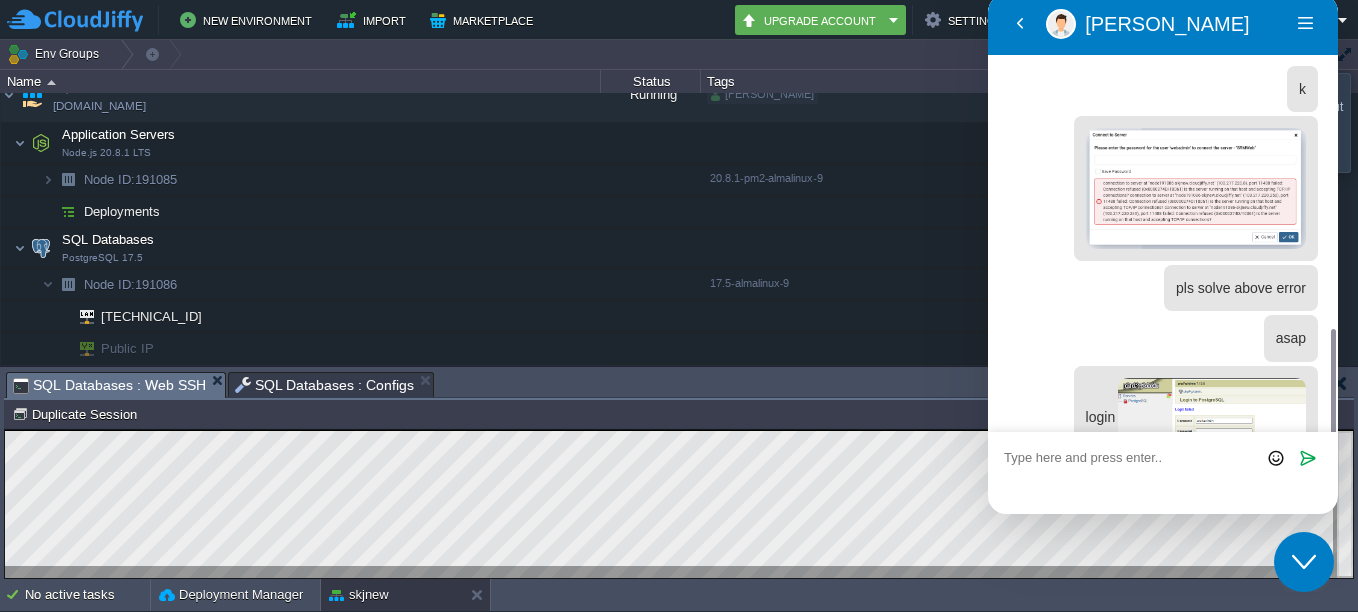 scroll, scrollTop: 0, scrollLeft: 0, axis: both 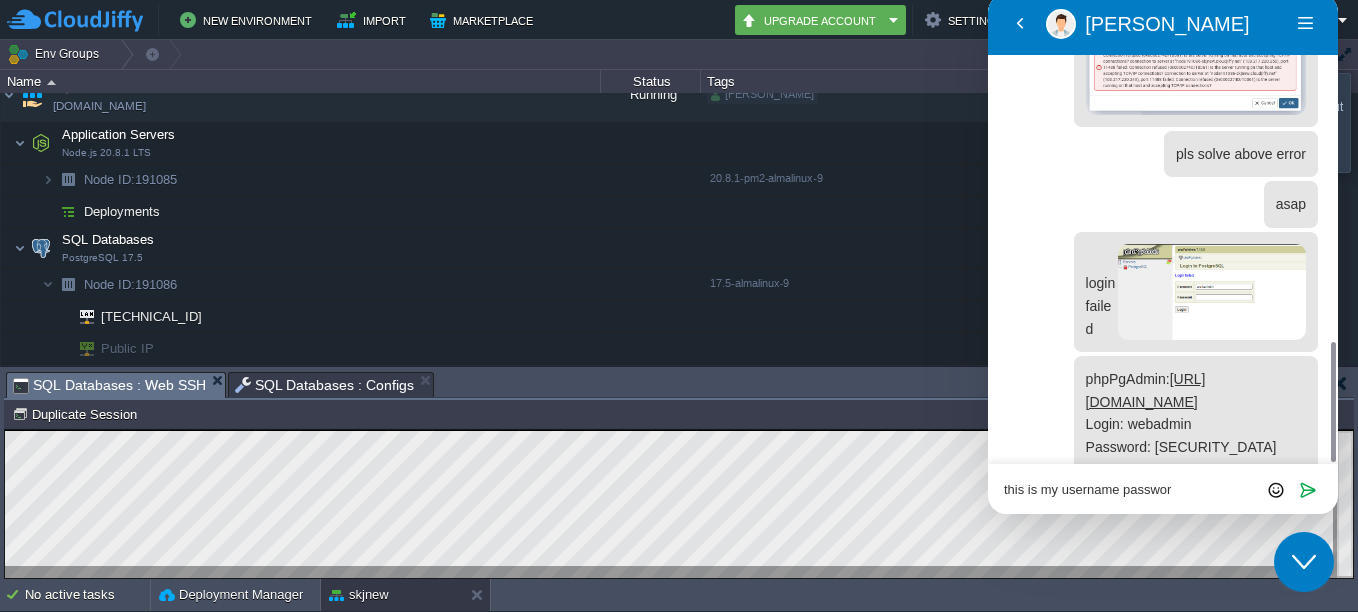 type on "this is my username password" 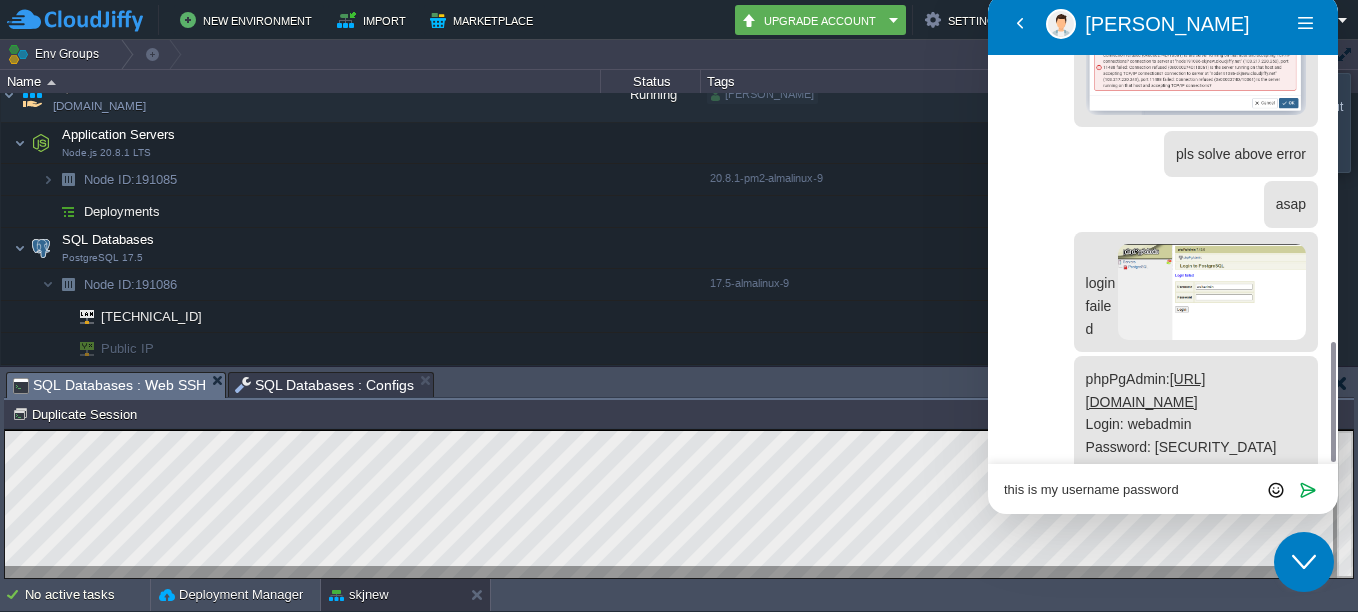 type 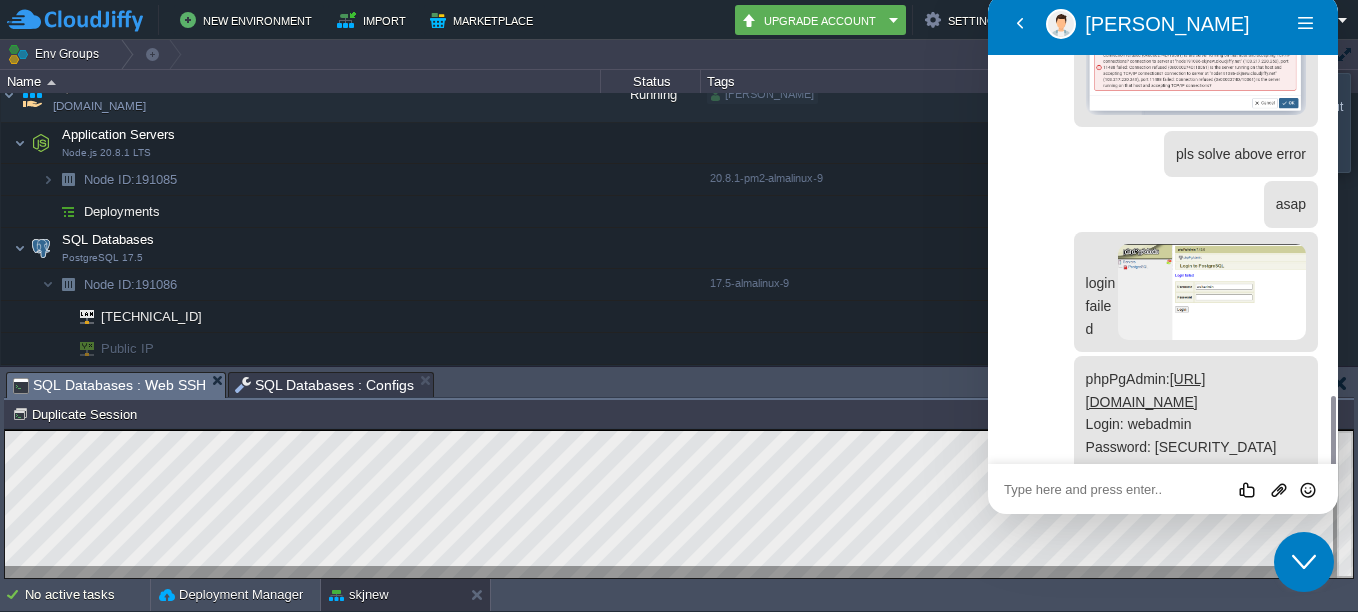 scroll, scrollTop: 1402, scrollLeft: 0, axis: vertical 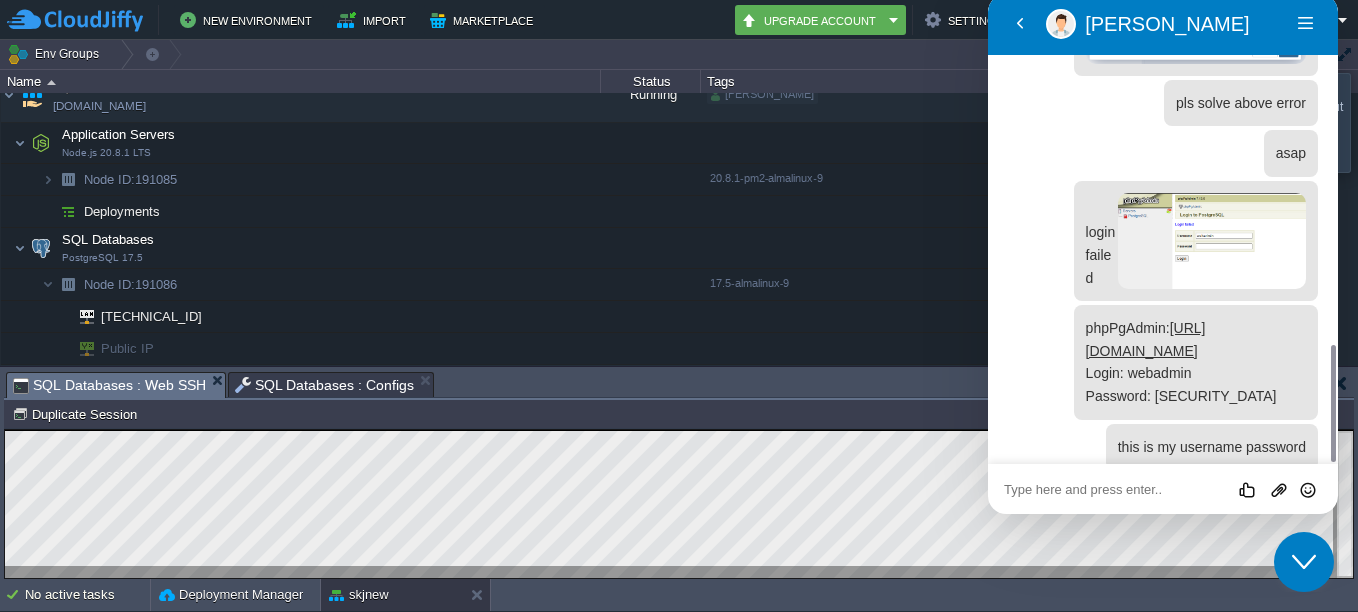 click at bounding box center (988, -6) 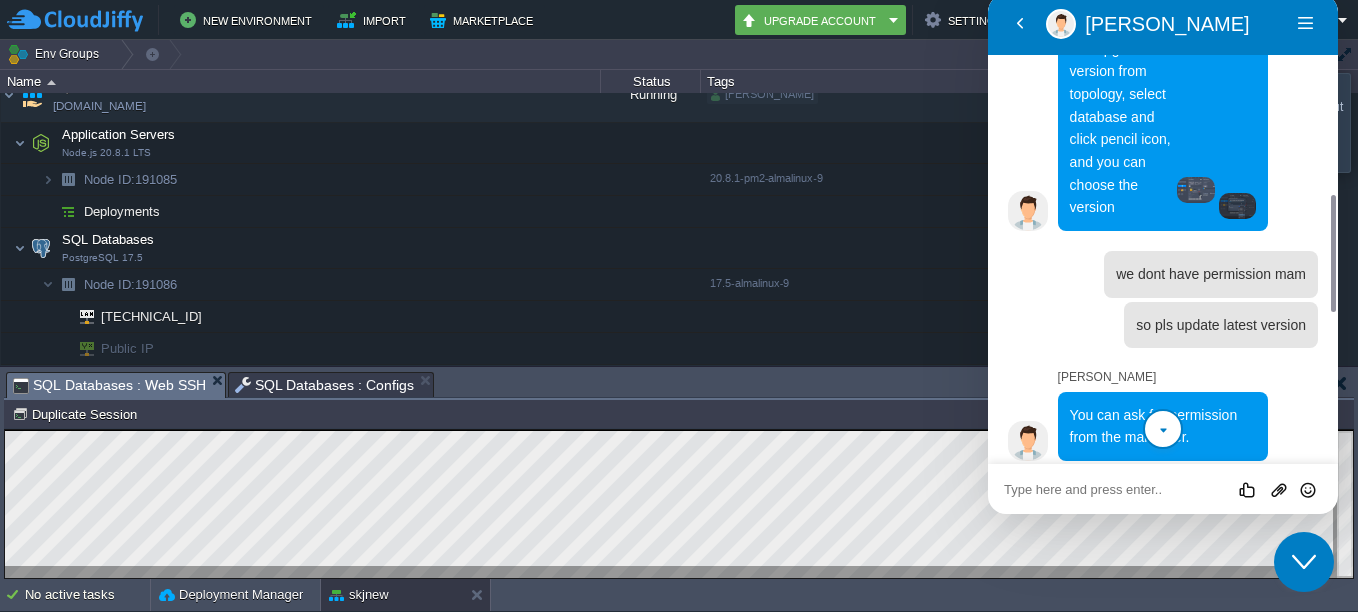scroll, scrollTop: 1402, scrollLeft: 0, axis: vertical 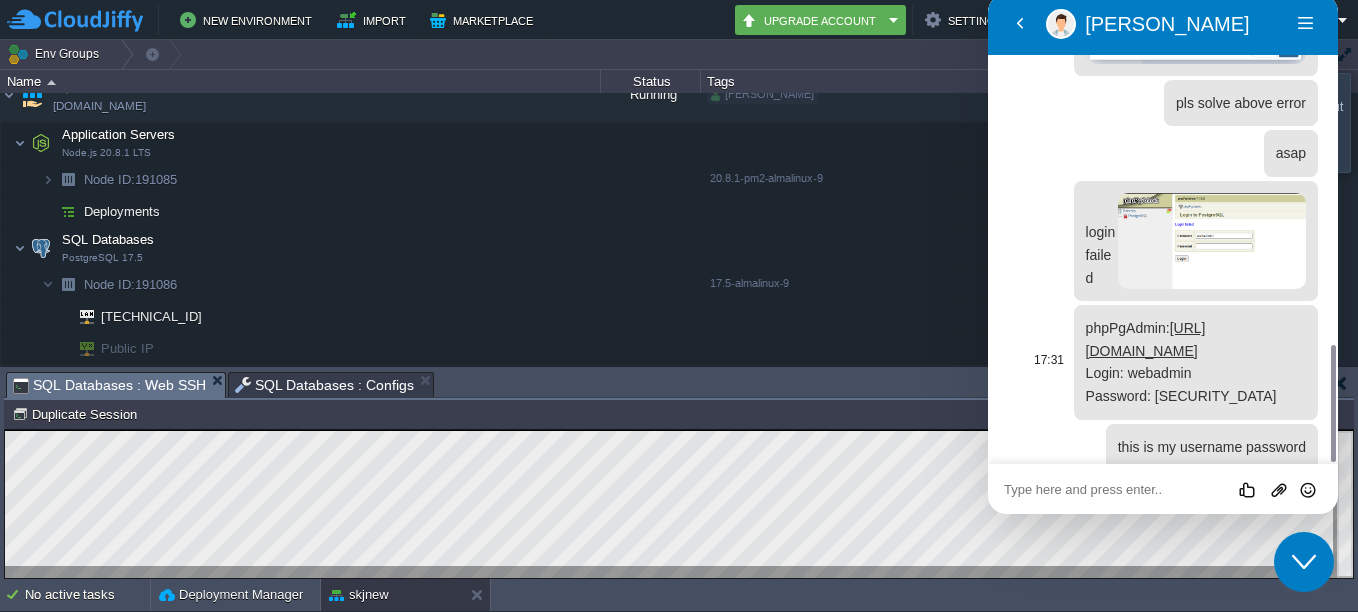 click on "phpPgAdmin:  https://node191086-skjnew.cloudjiffy.net   Login: webadmin Password: GZPfxy57693" at bounding box center [1181, 362] 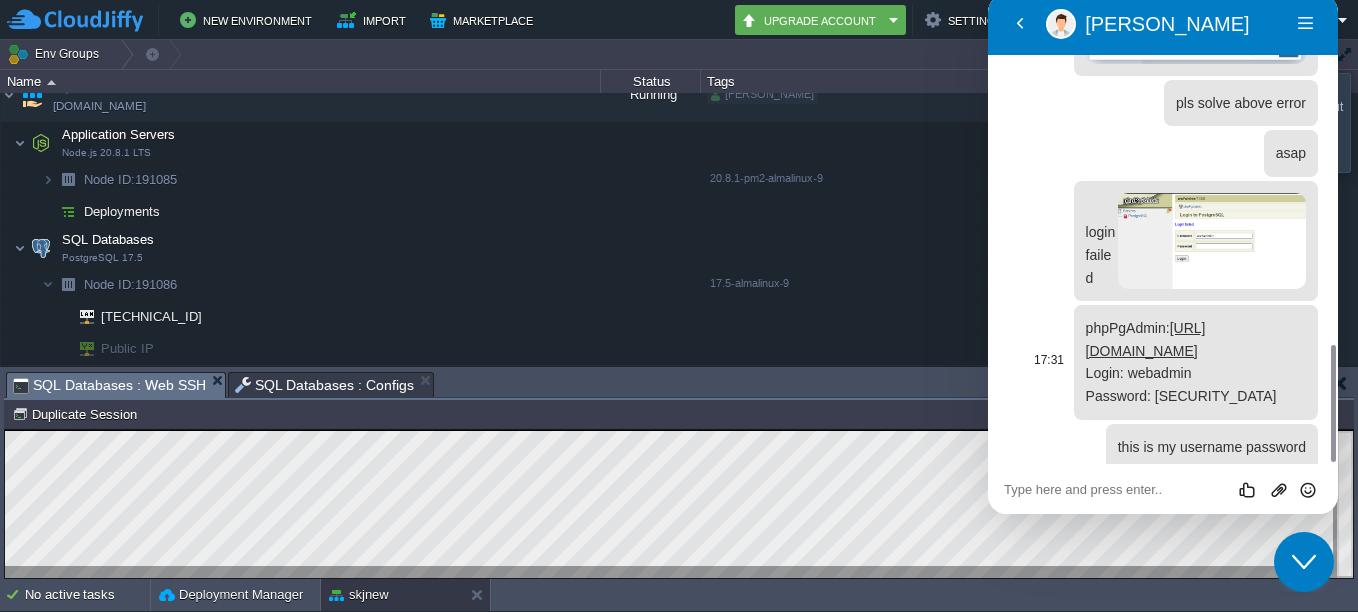 click on "phpPgAdmin:  https://node191086-skjnew.cloudjiffy.net   Login: webadmin Password: GZPfxy57693" at bounding box center [1181, 362] 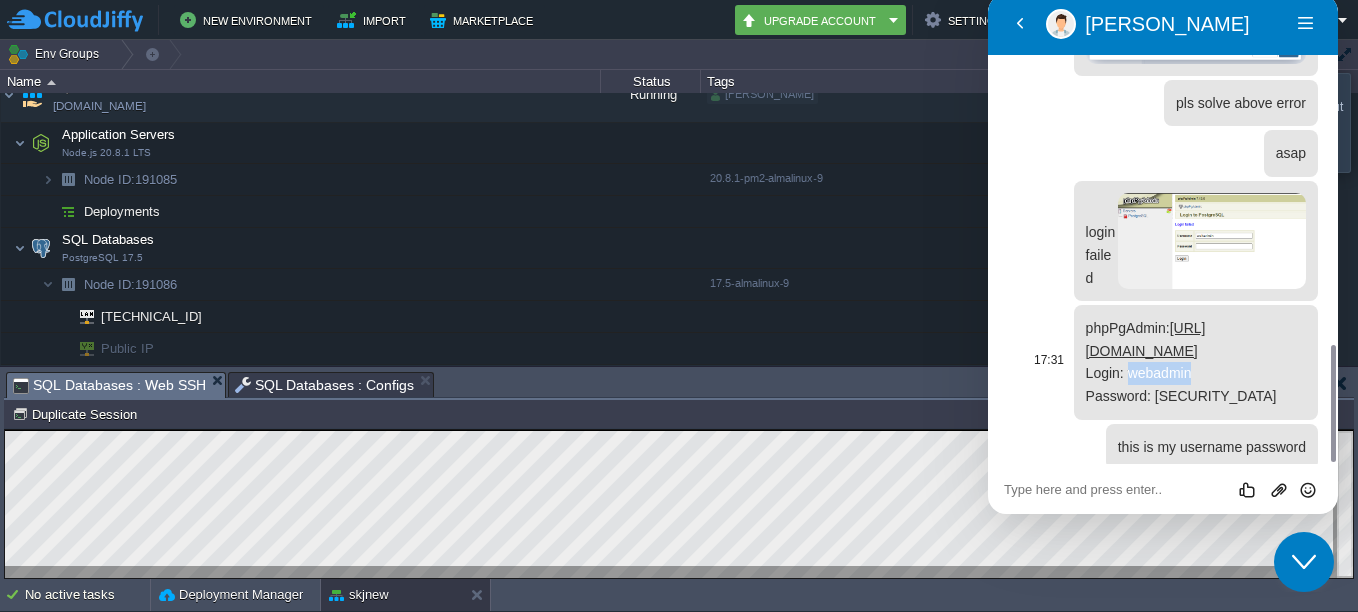 click on "phpPgAdmin:  https://node191086-skjnew.cloudjiffy.net   Login: webadmin Password: GZPfxy57693" at bounding box center (1181, 362) 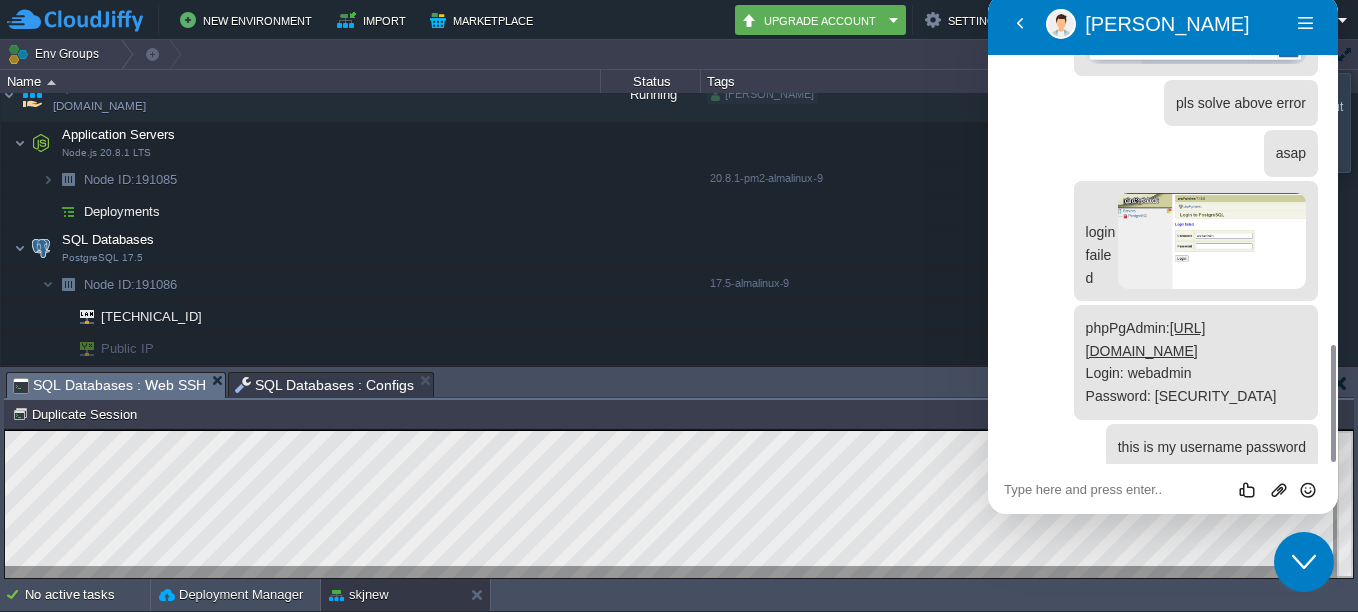 drag, startPoint x: 1157, startPoint y: 352, endPoint x: 1066, endPoint y: 124, distance: 245.4893 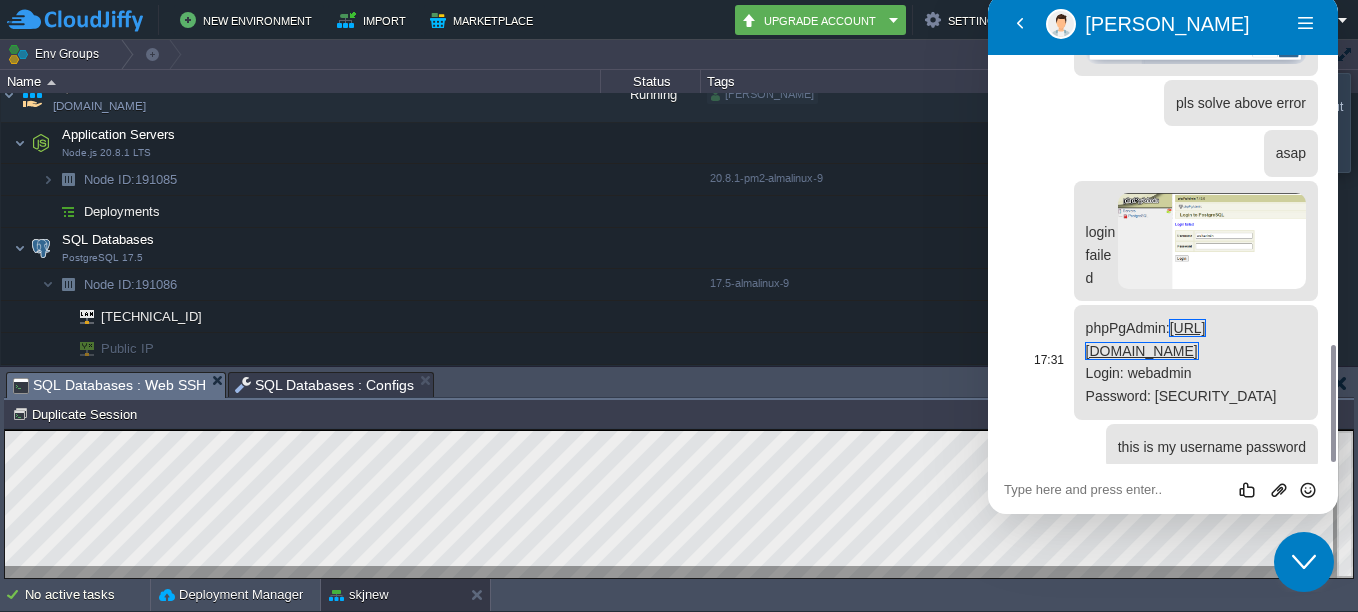 click on "https://node191086-skjnew.cloudjiffy.net" at bounding box center (1146, 339) 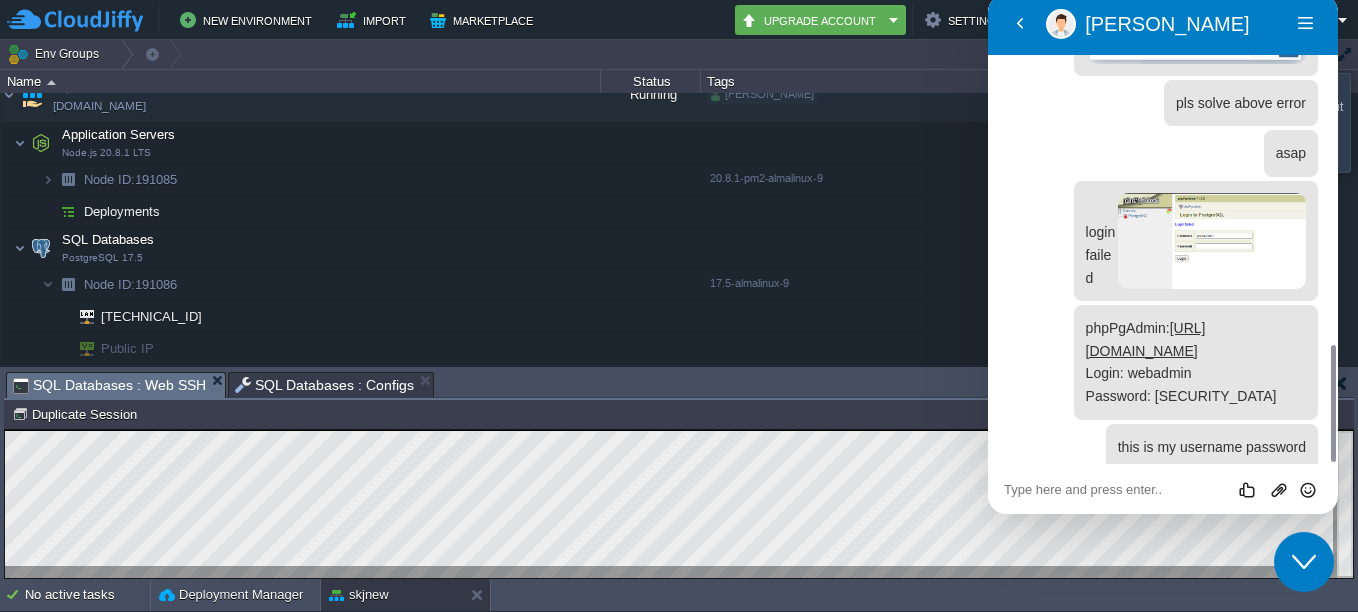 click at bounding box center [988, -6] 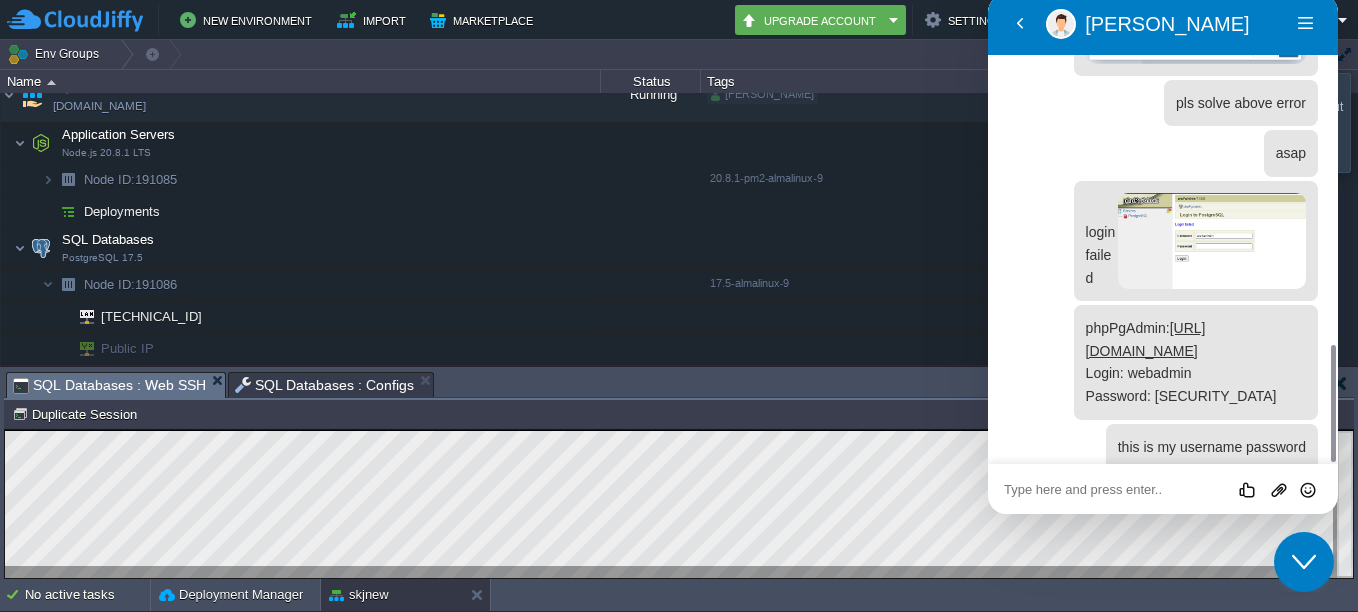click at bounding box center (988, -6) 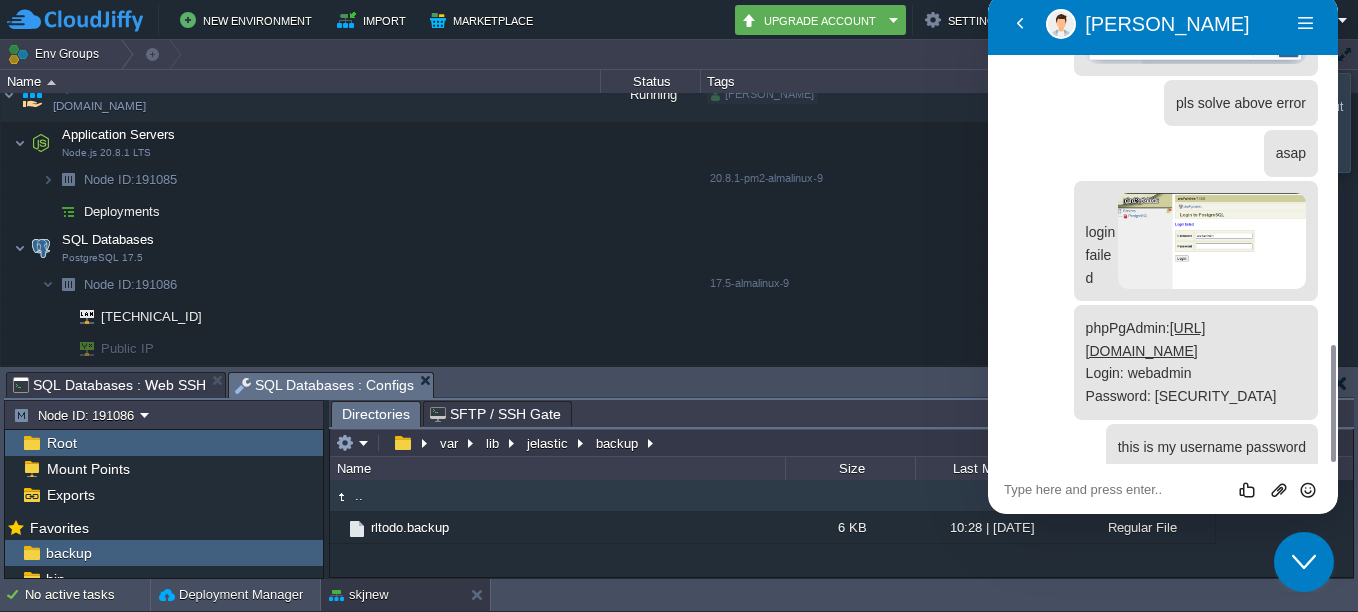click on "SQL Databases : Configs" at bounding box center [325, 385] 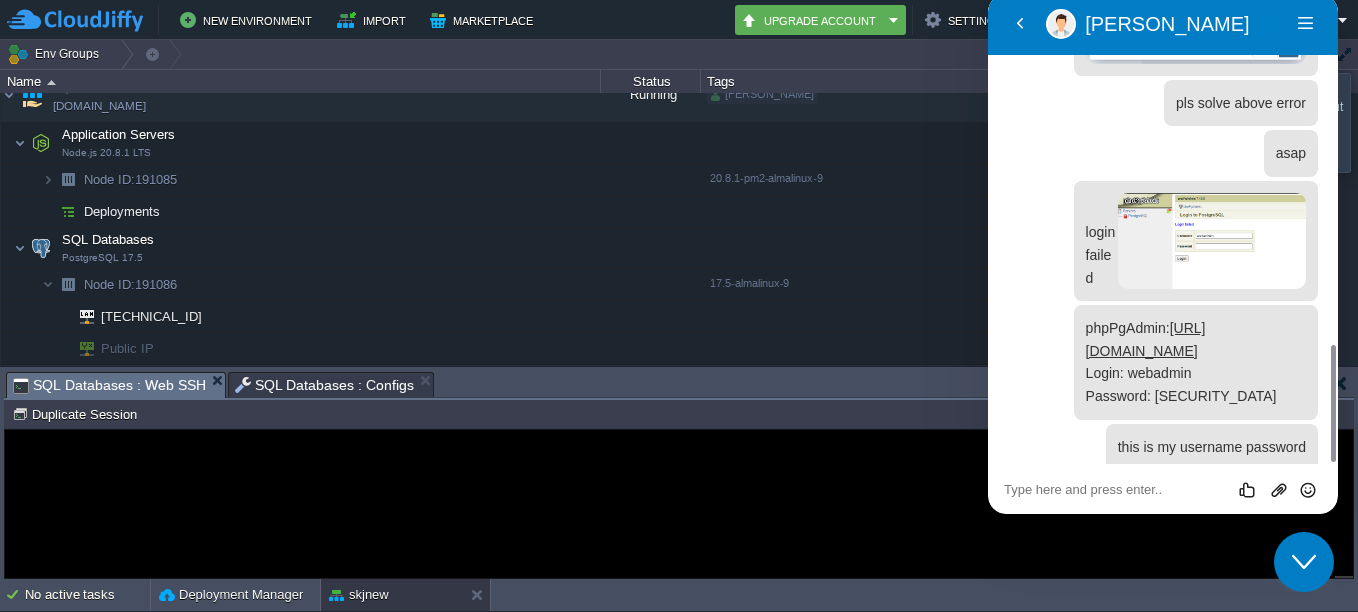 click on "SQL Databases : Web SSH" at bounding box center (109, 385) 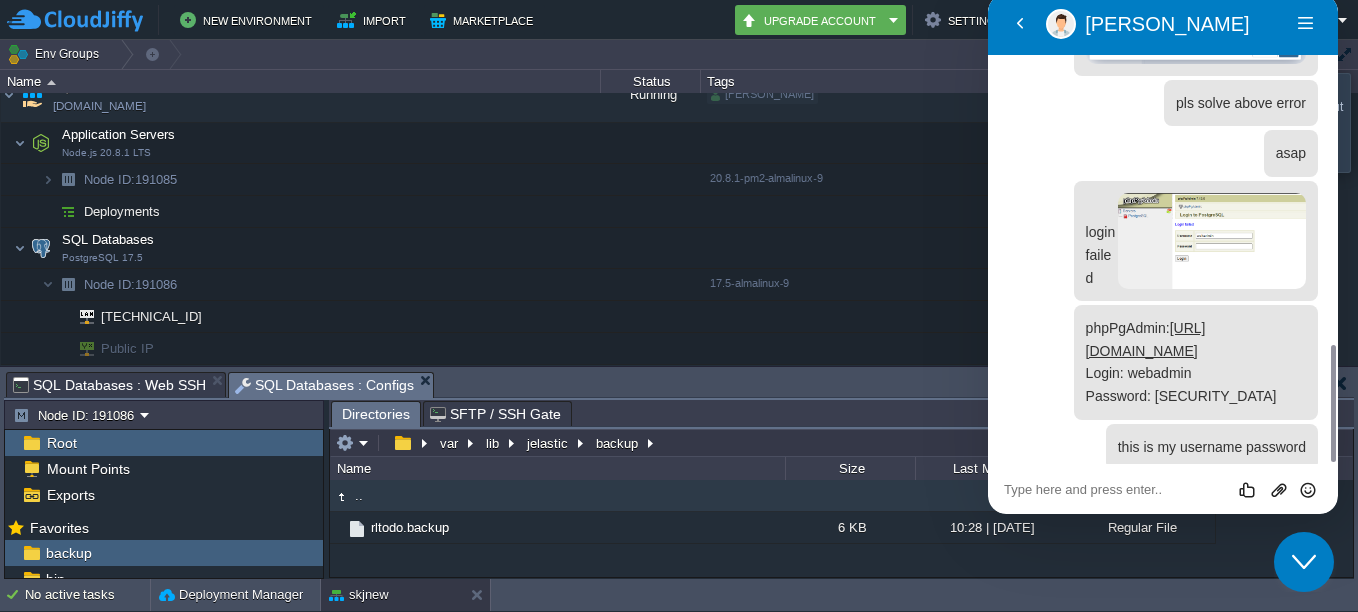 click on "SQL Databases : Configs" at bounding box center (325, 385) 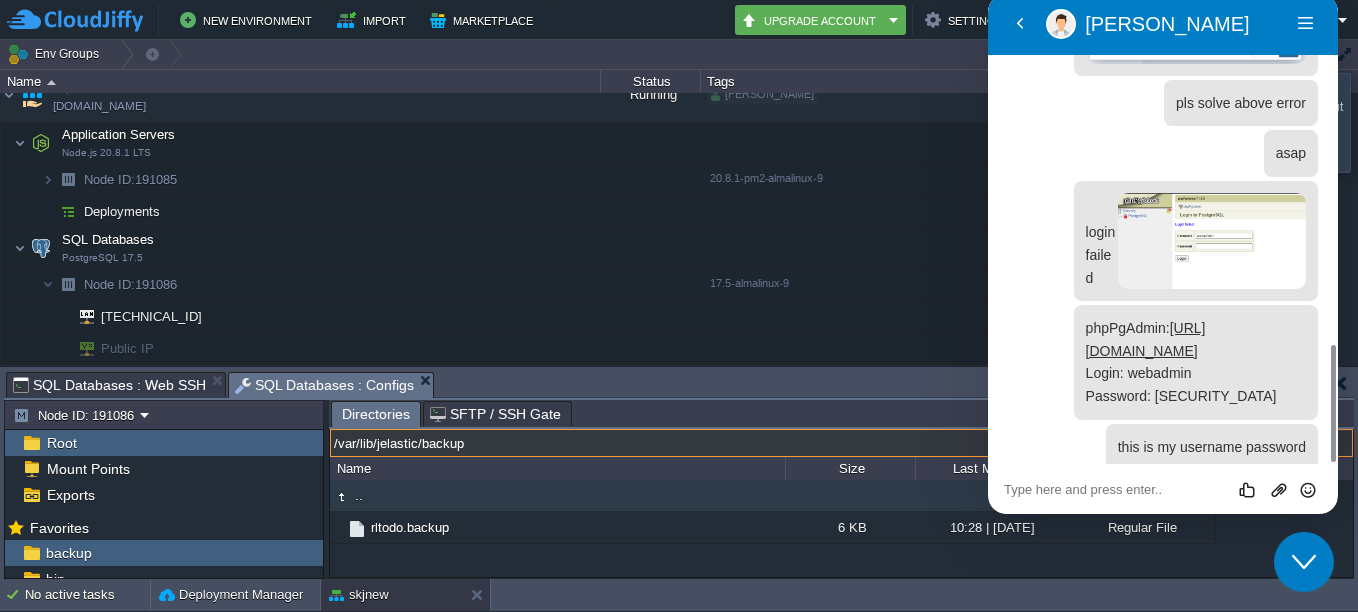 click on "/var/lib/jelastic/backup" at bounding box center [841, 443] 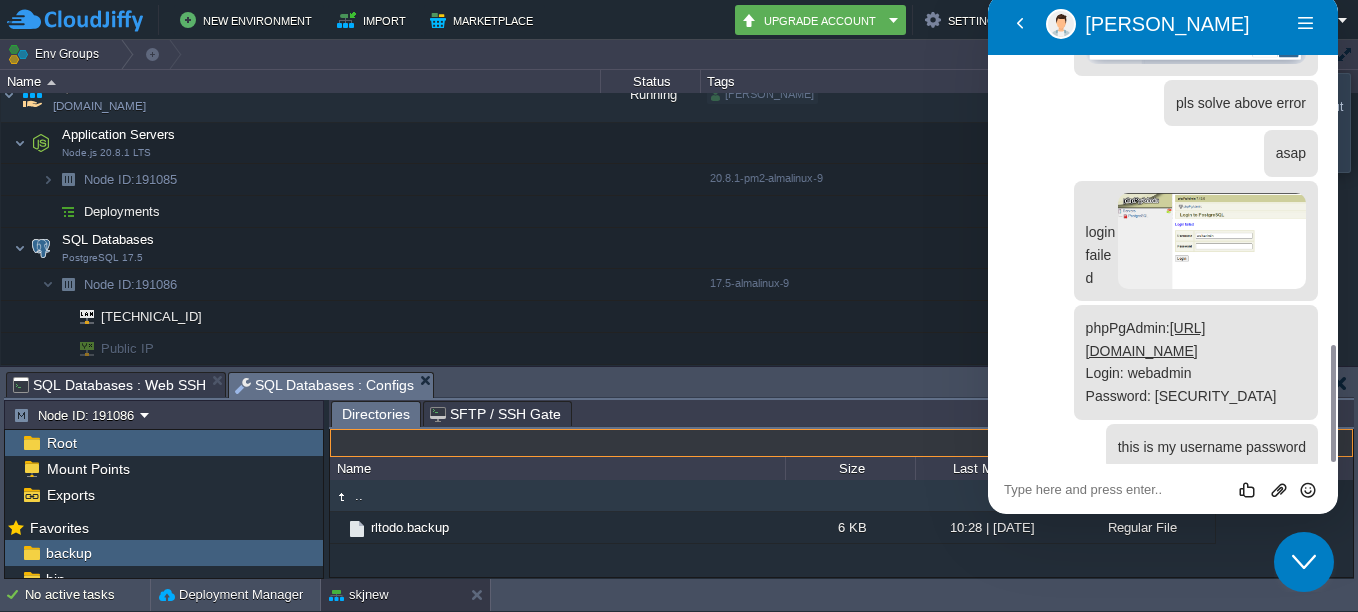 click on ".. rltodo.backup 6 KB 10:28   |   18 Jul 2025 Regular File" at bounding box center [841, 528] 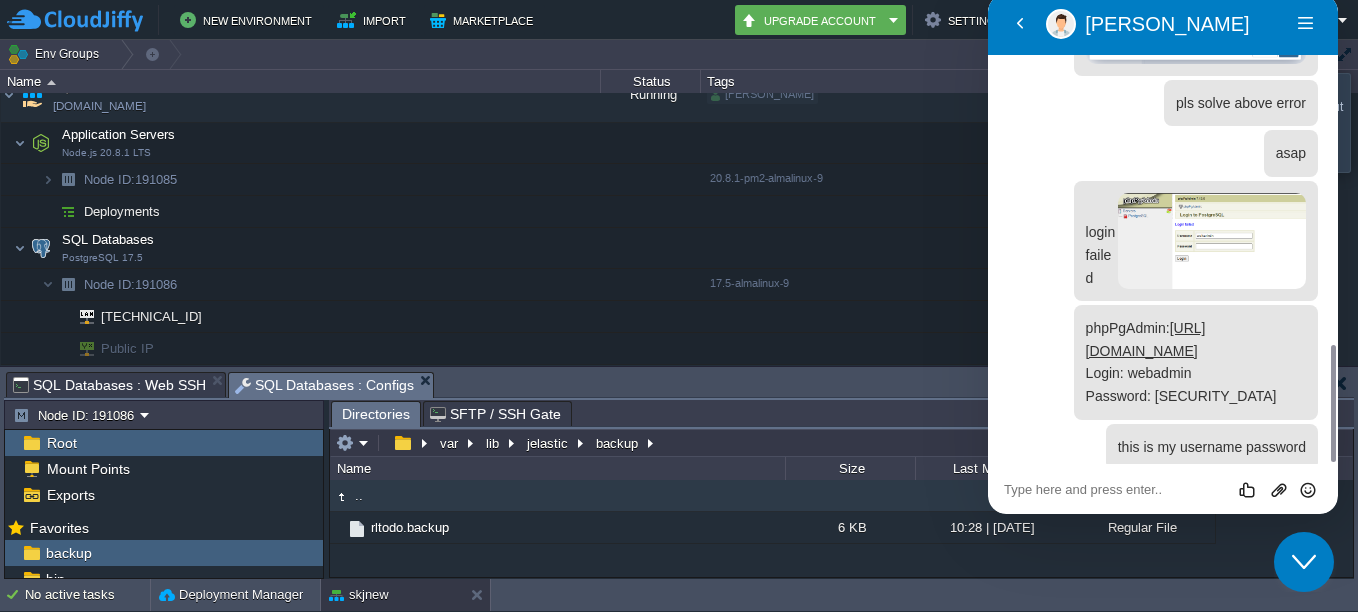 click on "SQL Databases : Web SSH" at bounding box center (109, 385) 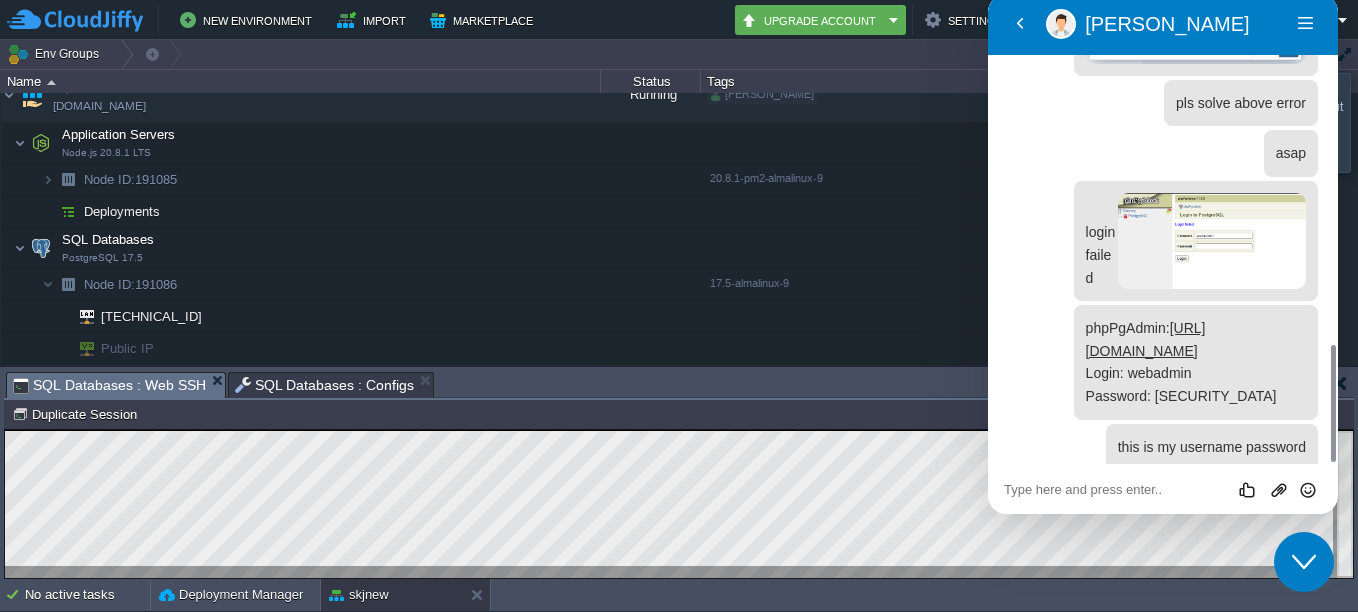 click on "Rate this chat Upload File Insert emoji" at bounding box center (988, -6) 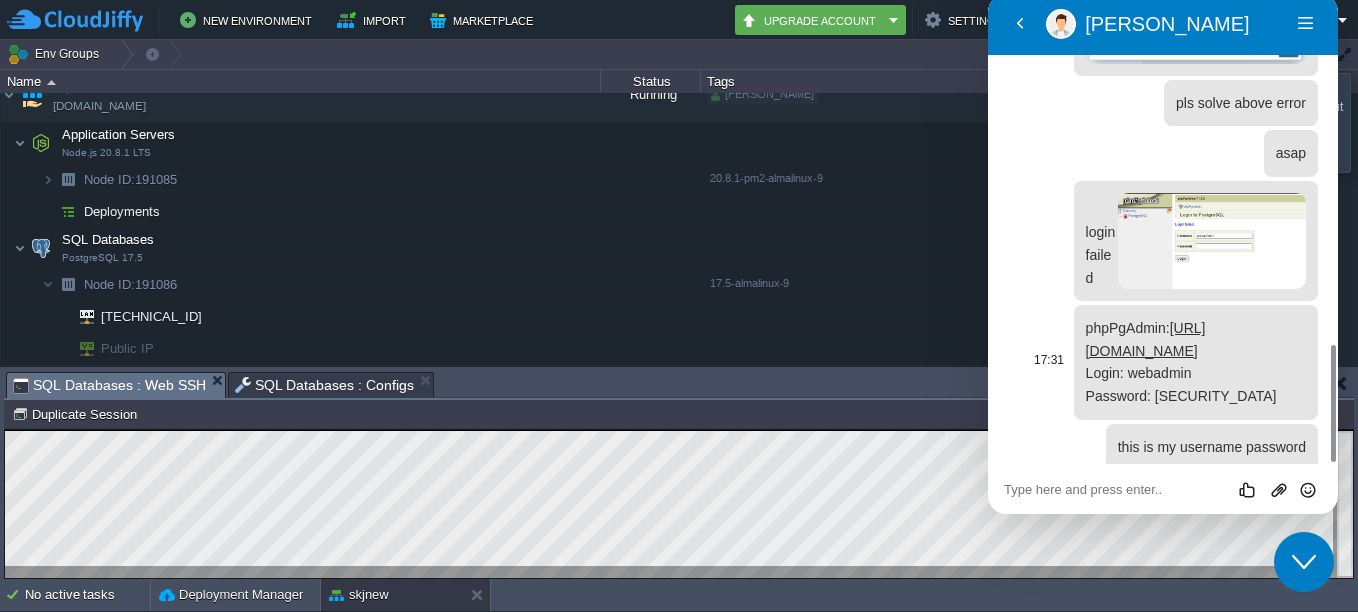 click on "phpPgAdmin:  https://node191086-skjnew.cloudjiffy.net   Login: webadmin Password: GZPfxy57693" at bounding box center [1181, 362] 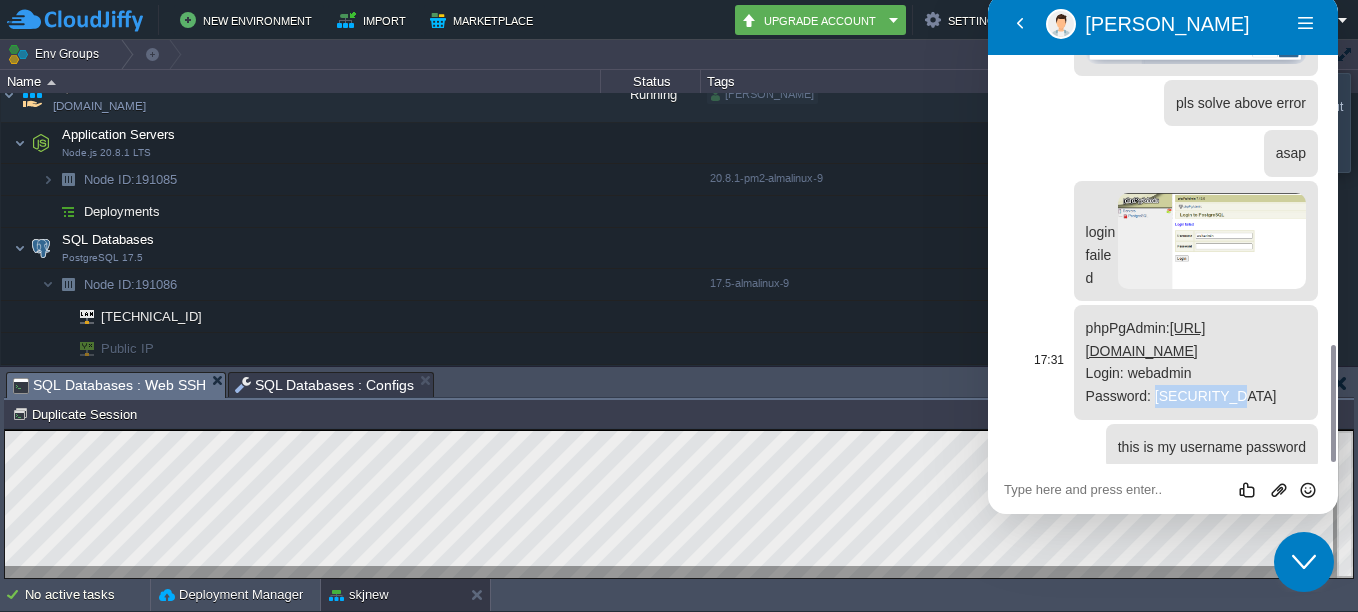 click on "phpPgAdmin:  https://node191086-skjnew.cloudjiffy.net   Login: webadmin Password: GZPfxy57693" at bounding box center (1181, 362) 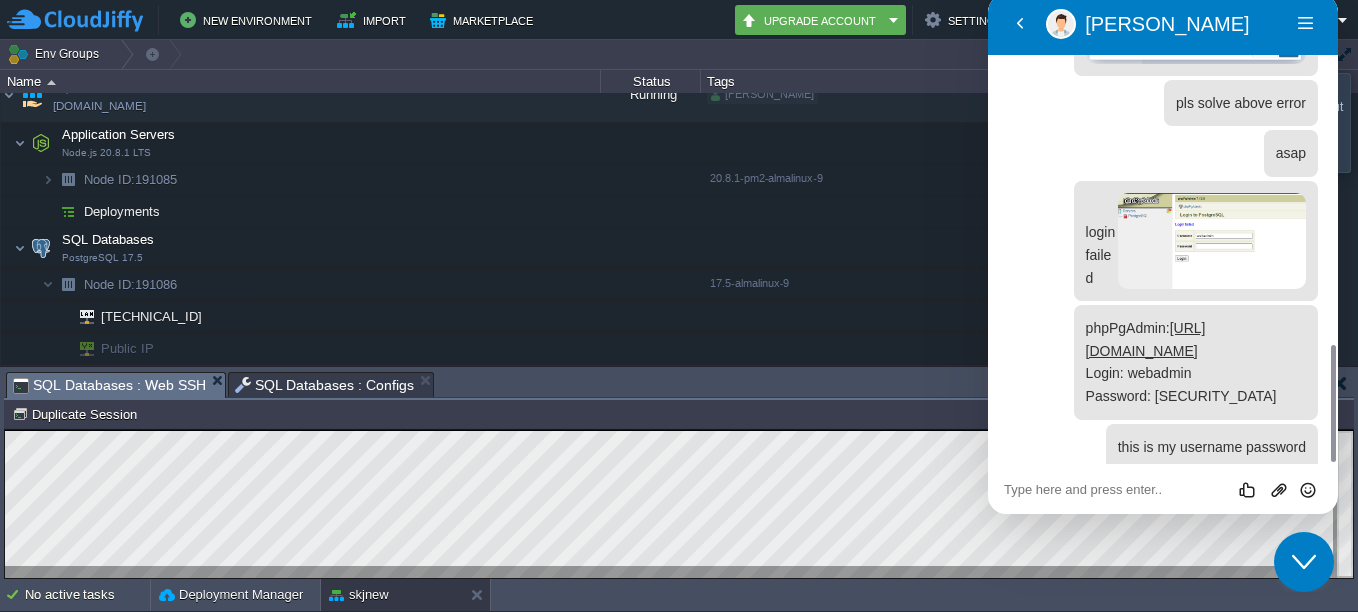 click on "Rate this chat Upload File Insert emoji" at bounding box center (988, -6) 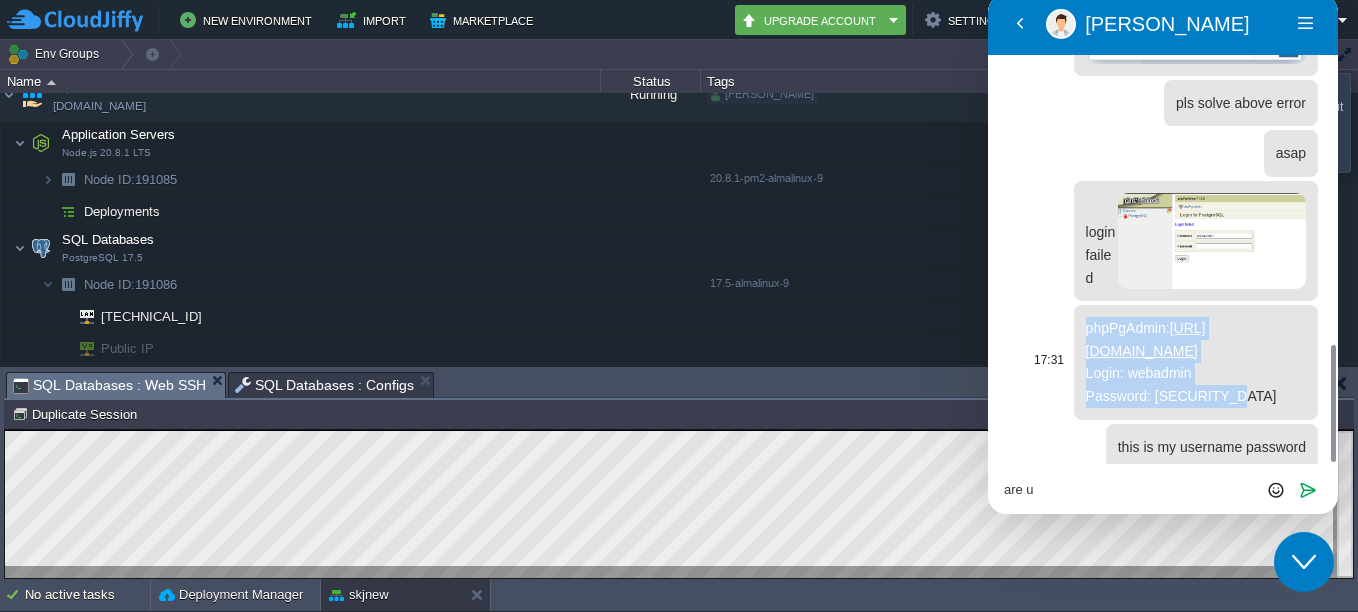 drag, startPoint x: 1087, startPoint y: 300, endPoint x: 1255, endPoint y: 379, distance: 185.64752 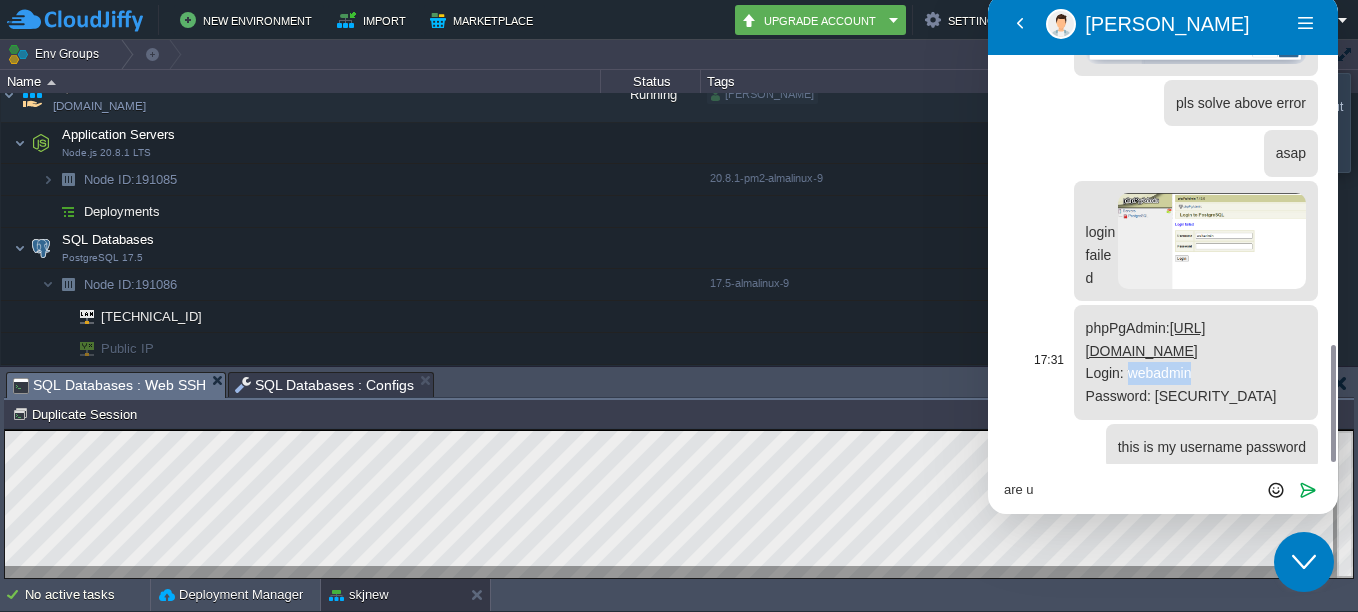 click on "phpPgAdmin:  https://node191086-skjnew.cloudjiffy.net   Login: webadmin Password: GZPfxy57693" at bounding box center [1181, 362] 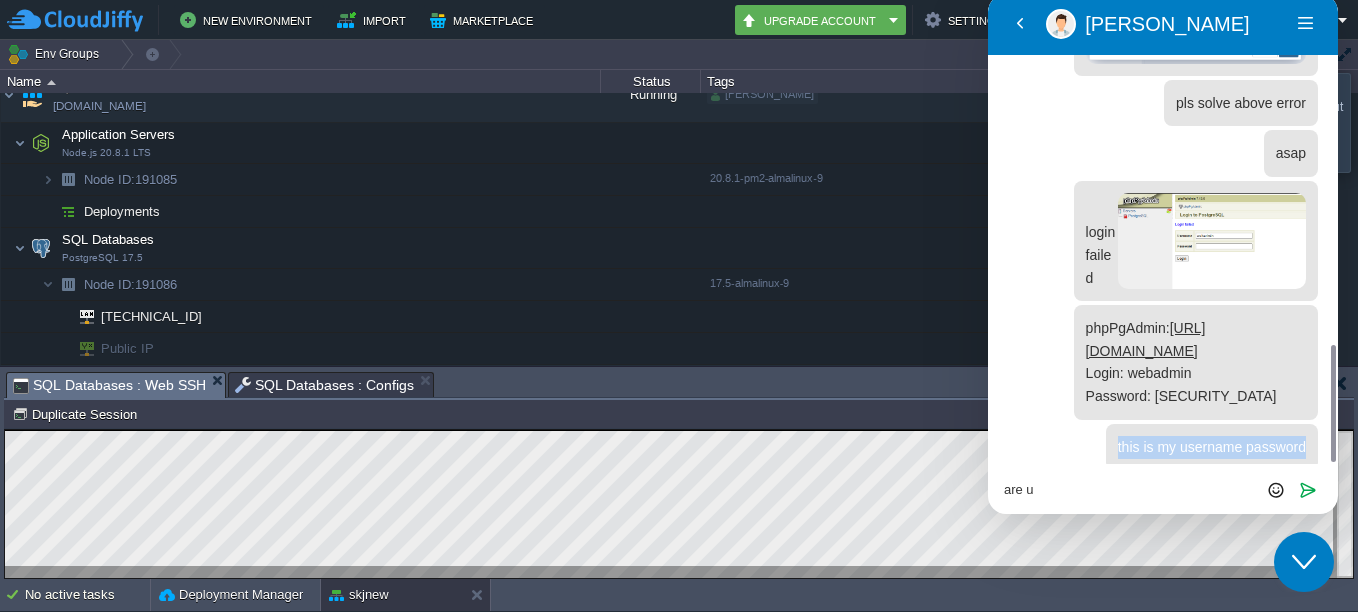 drag, startPoint x: 1103, startPoint y: 422, endPoint x: 1347, endPoint y: 434, distance: 244.2949 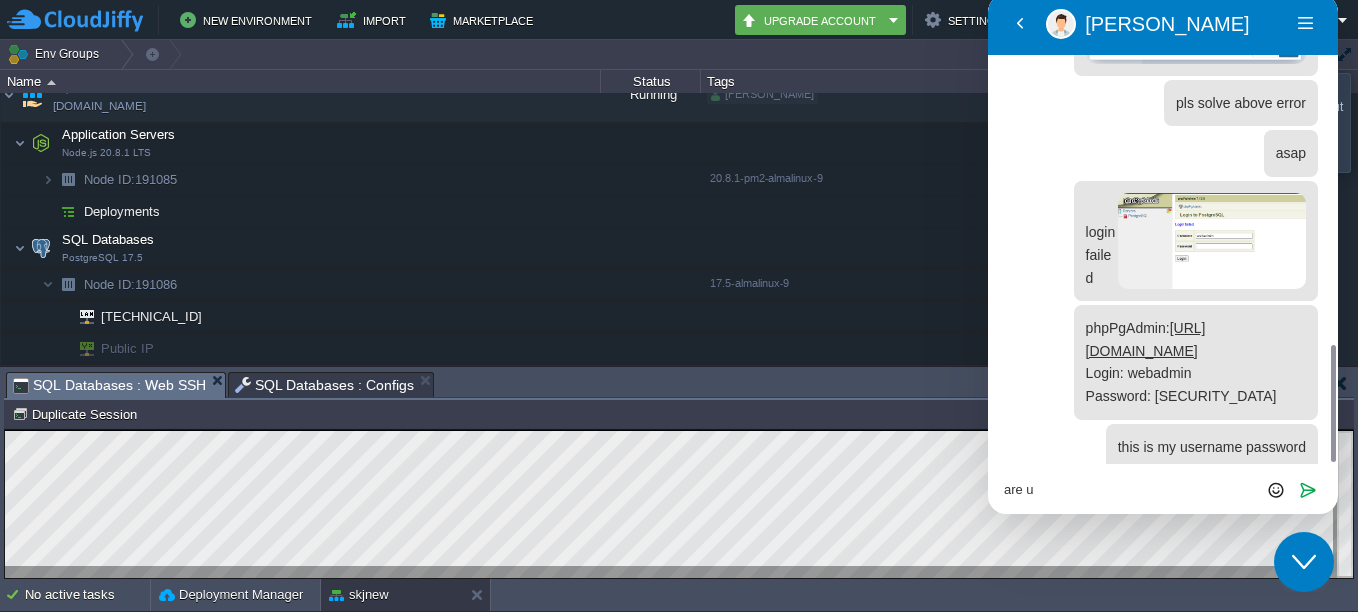 click at bounding box center [1163, 153] 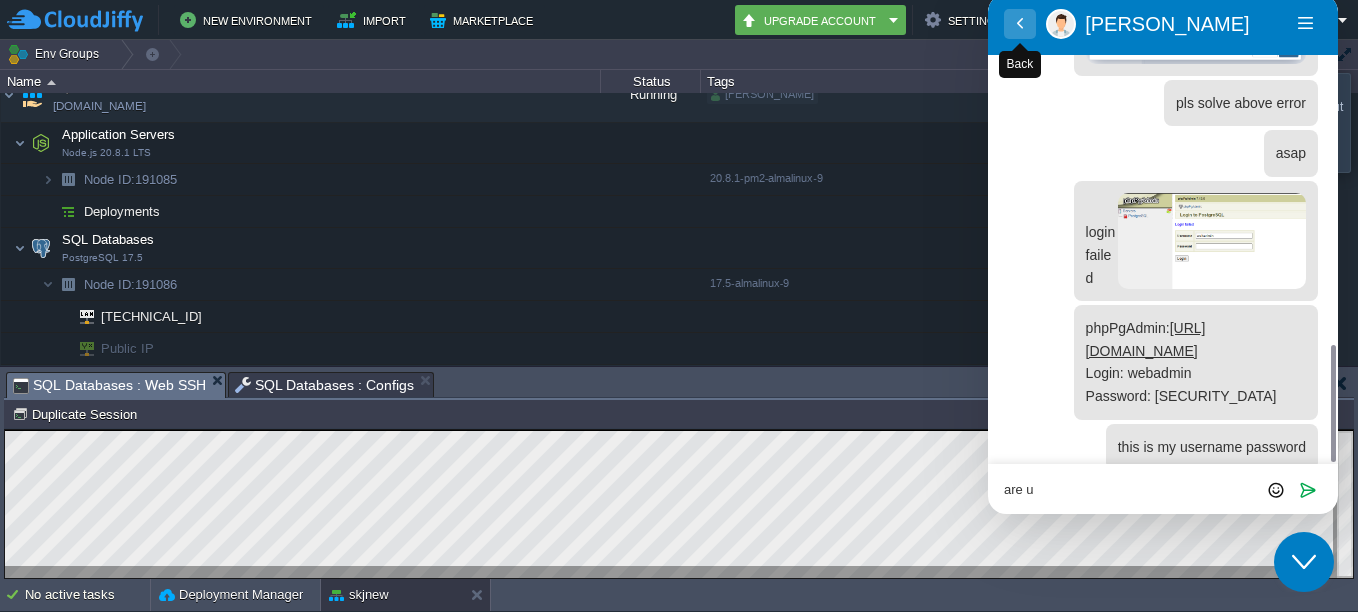 click on "Back" at bounding box center [1020, 24] 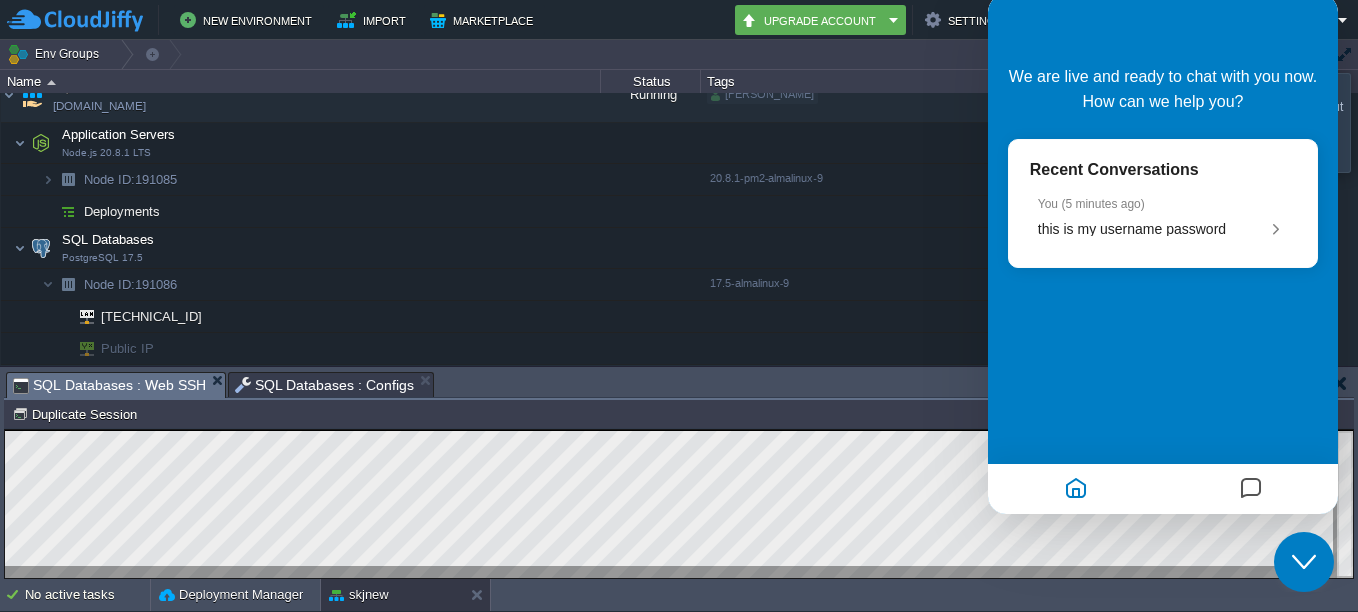 scroll, scrollTop: 0, scrollLeft: 0, axis: both 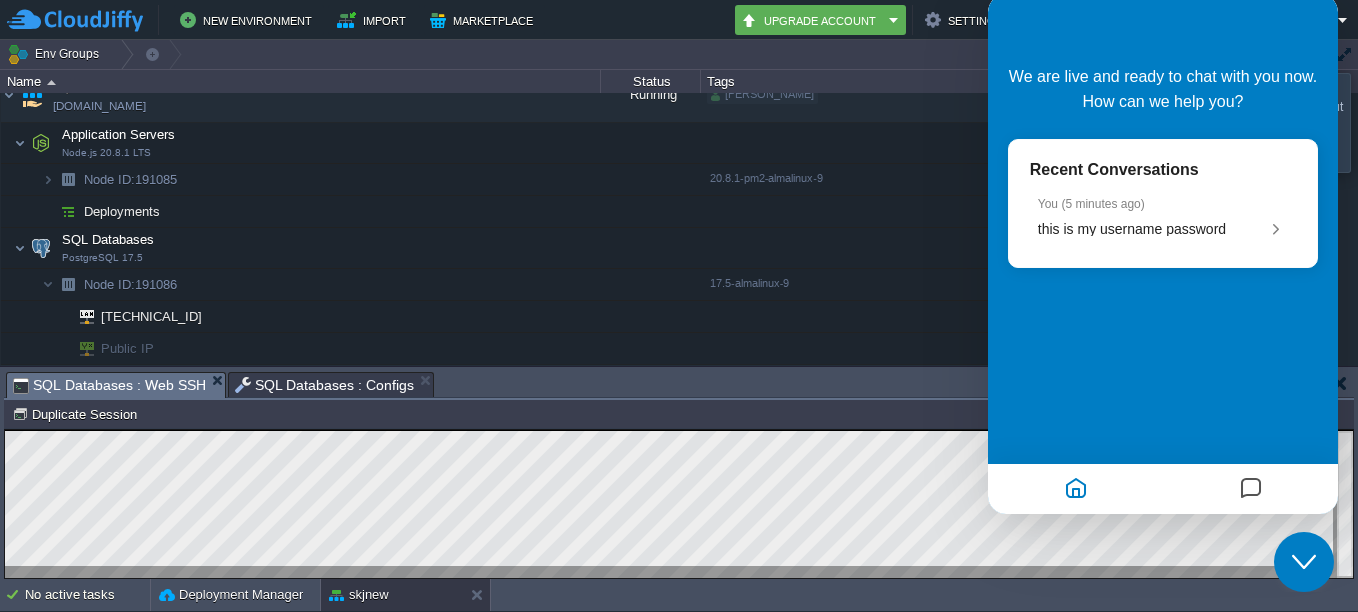 click at bounding box center (1250, 489) 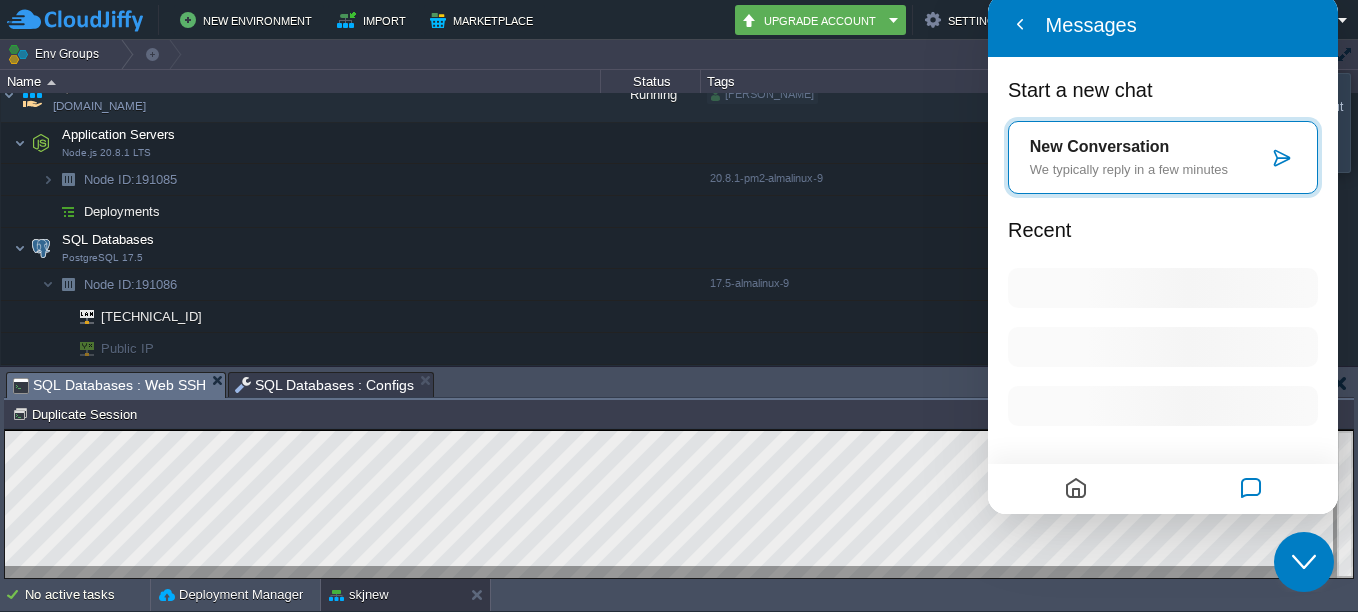 click at bounding box center [1075, 489] 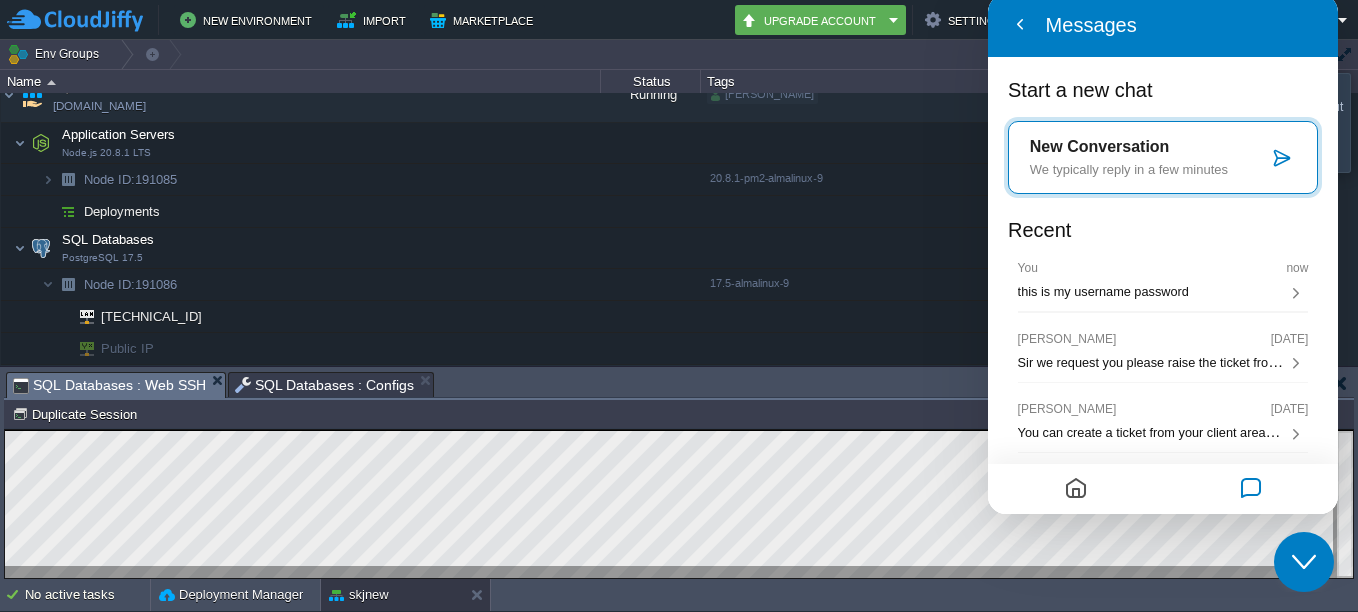 click on "New Conversation" at bounding box center (1149, 673) 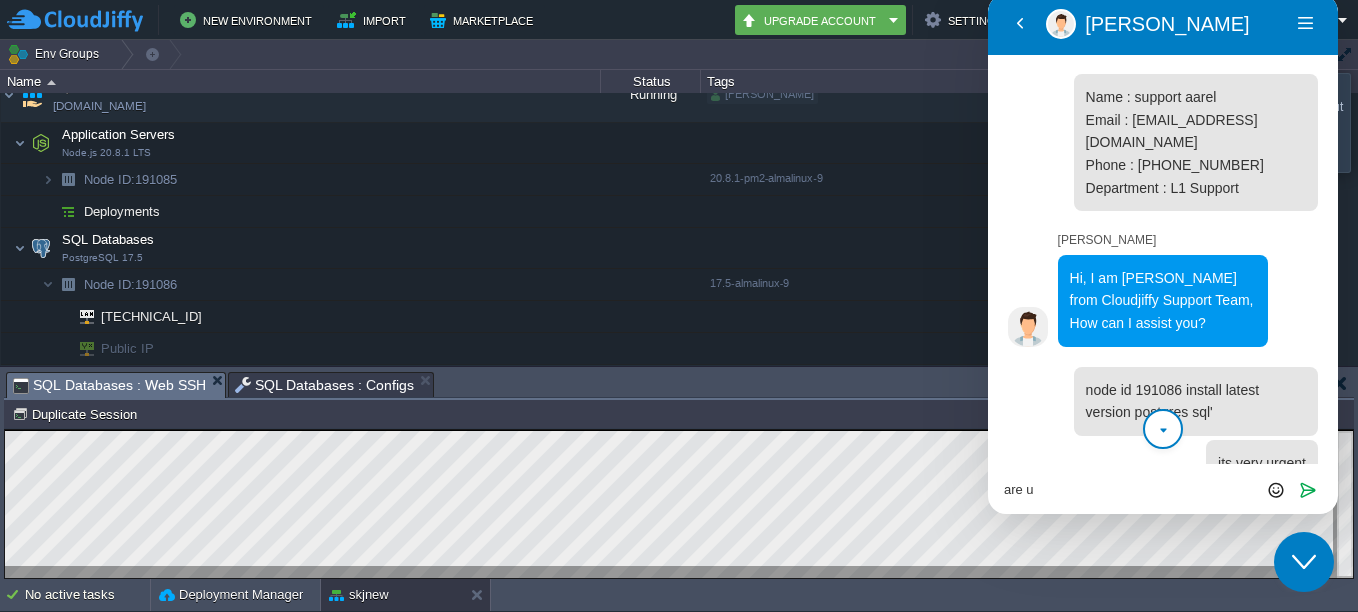 scroll, scrollTop: 1402, scrollLeft: 0, axis: vertical 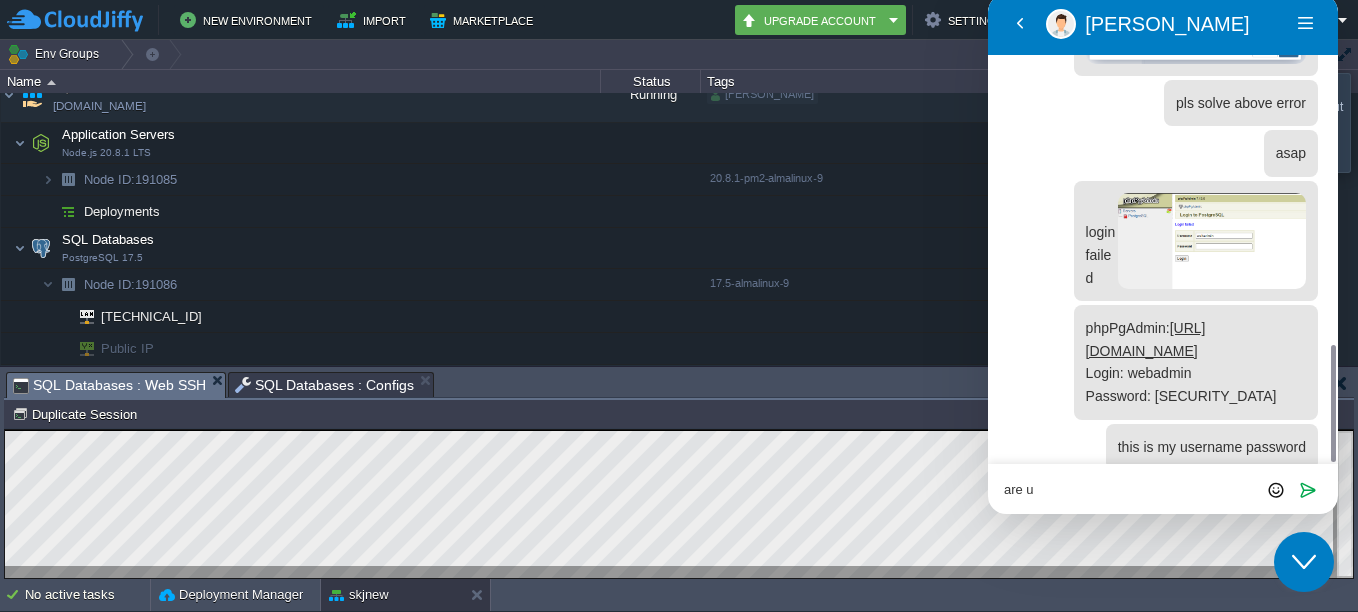 click on "are u" at bounding box center (988, -6) 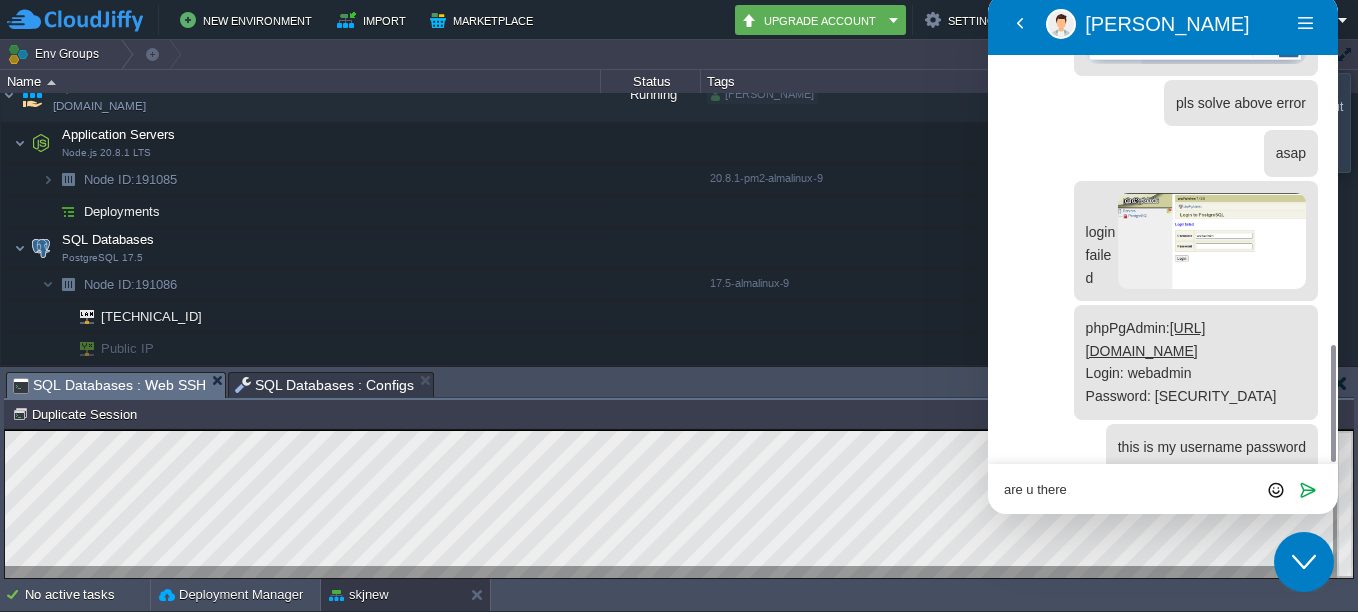 type on "are u there" 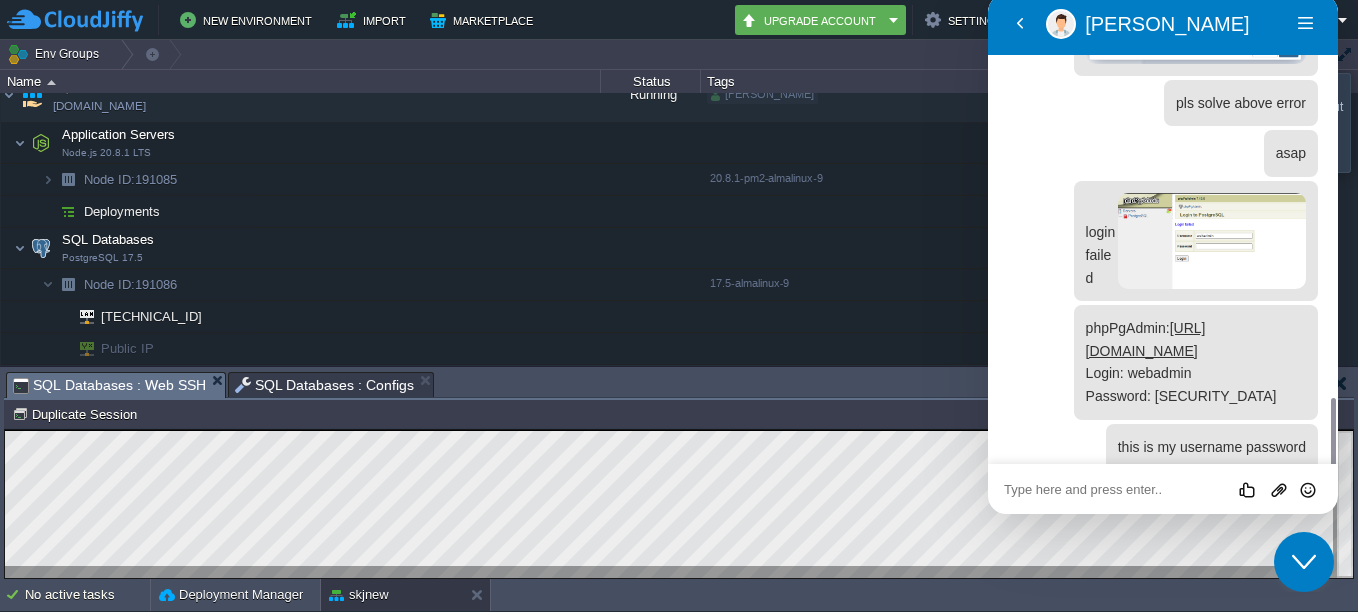 scroll, scrollTop: 1452, scrollLeft: 0, axis: vertical 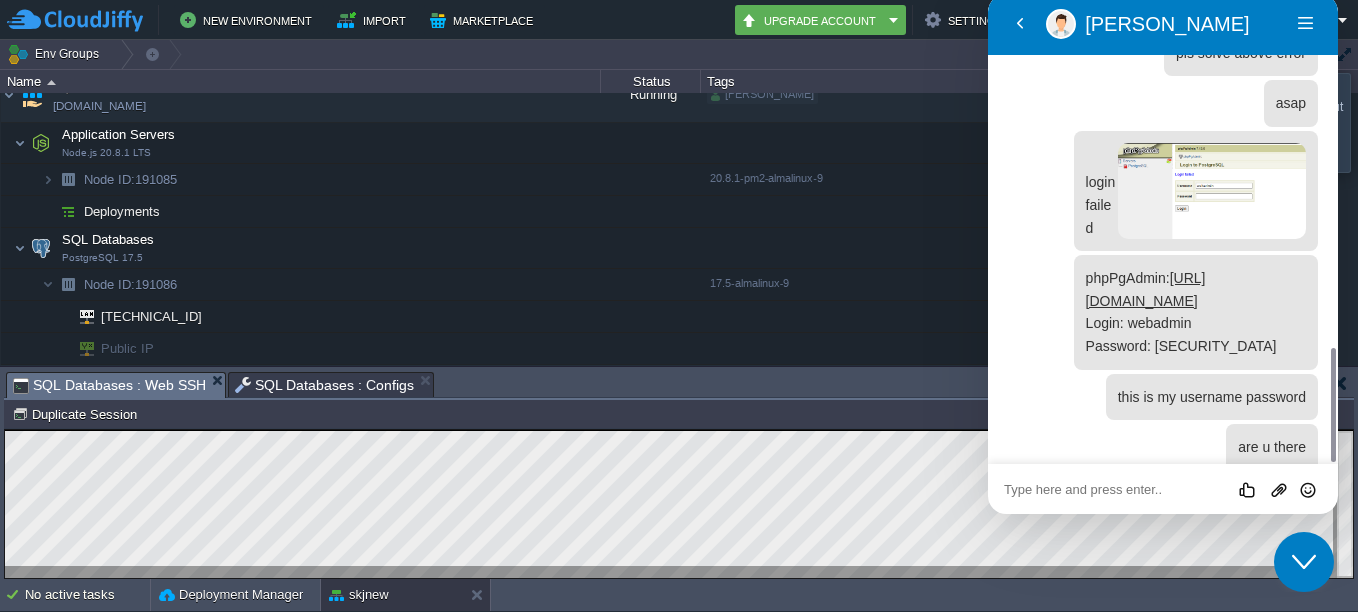 click at bounding box center (988, -6) 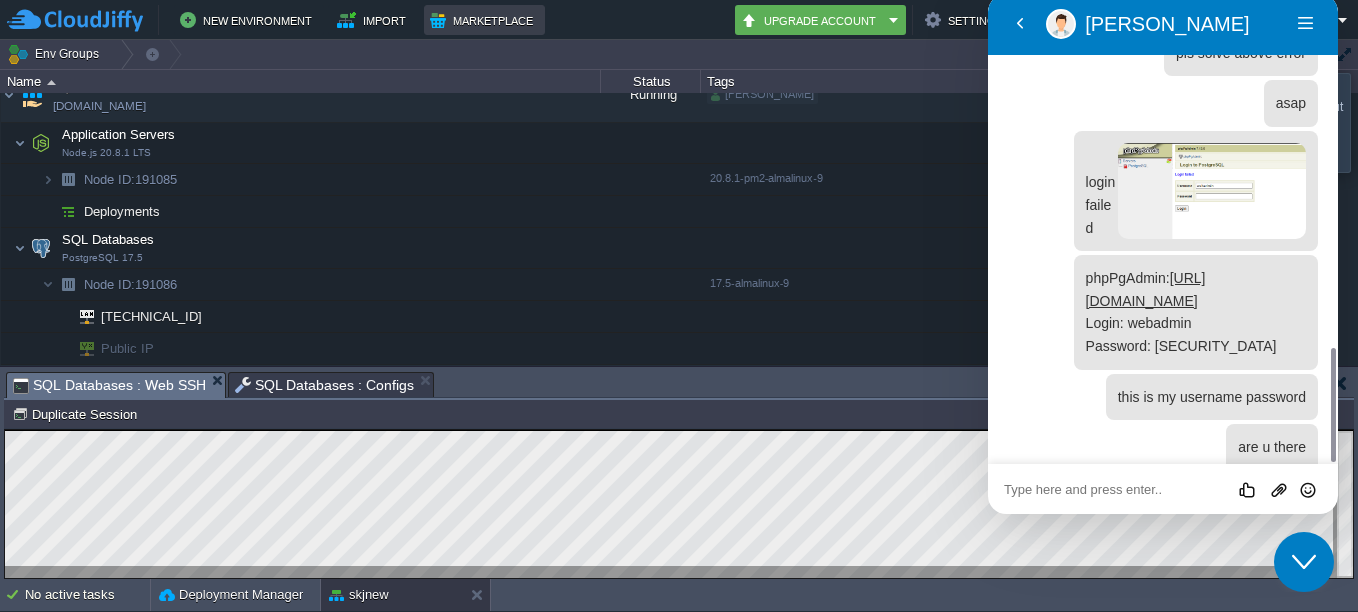 type 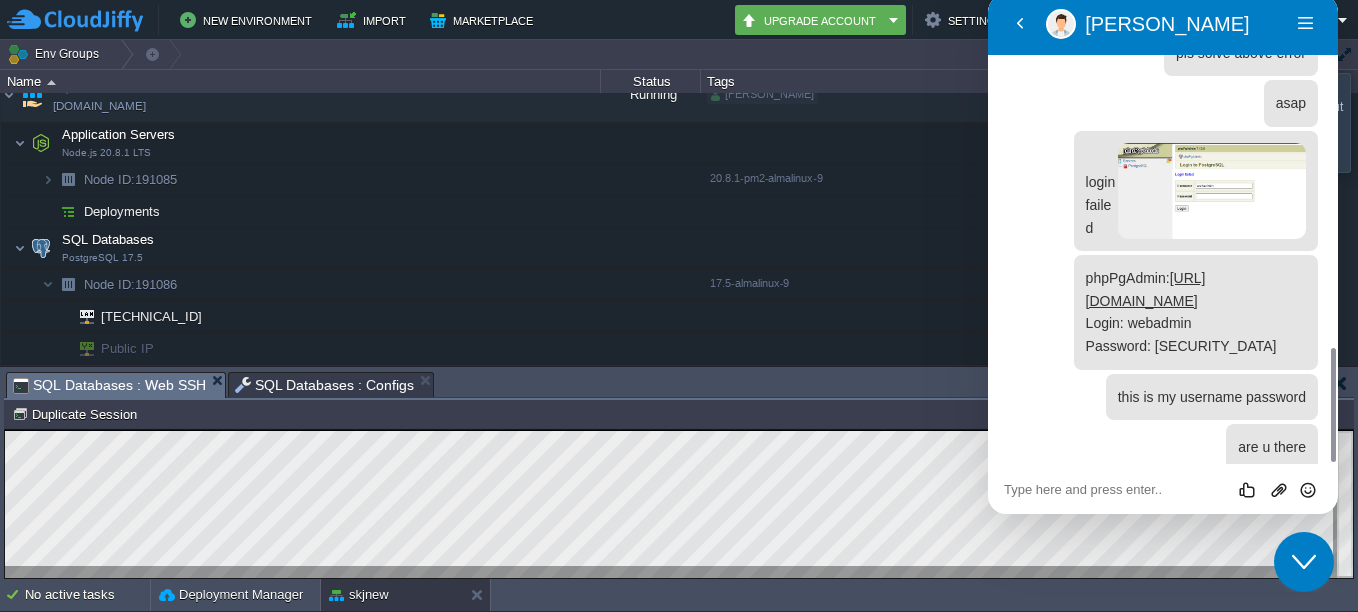 click on "Close Chat This icon closes the chat window." 